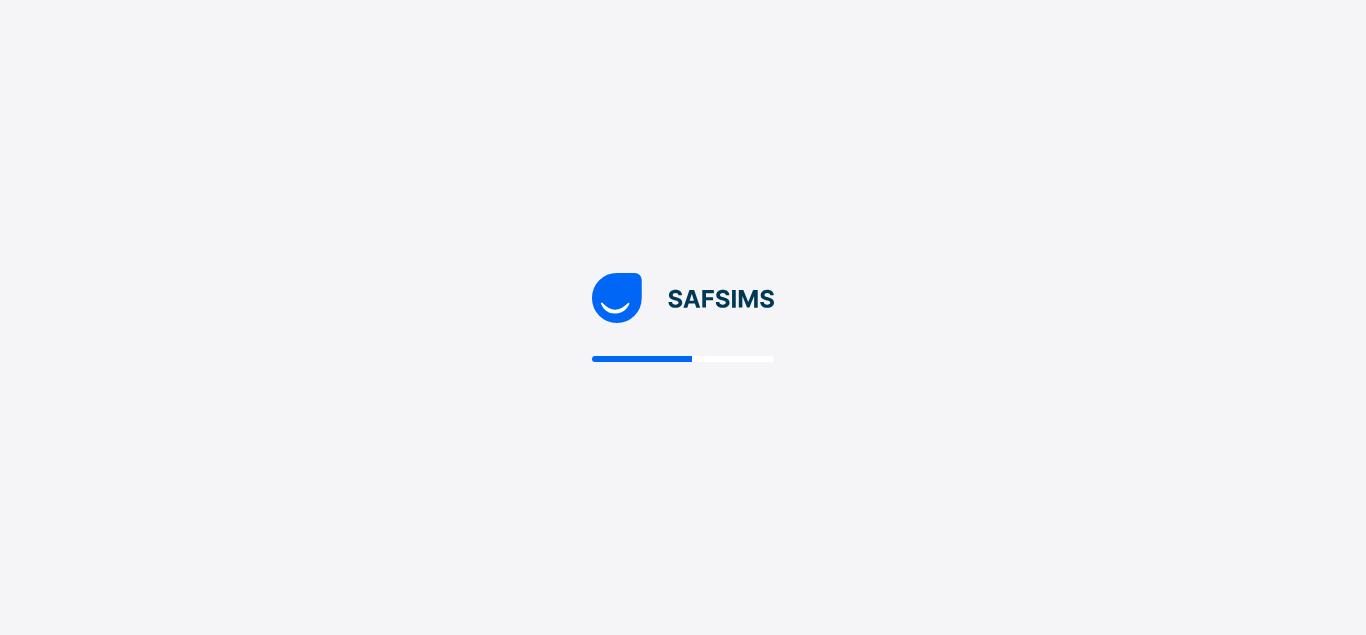 scroll, scrollTop: 0, scrollLeft: 0, axis: both 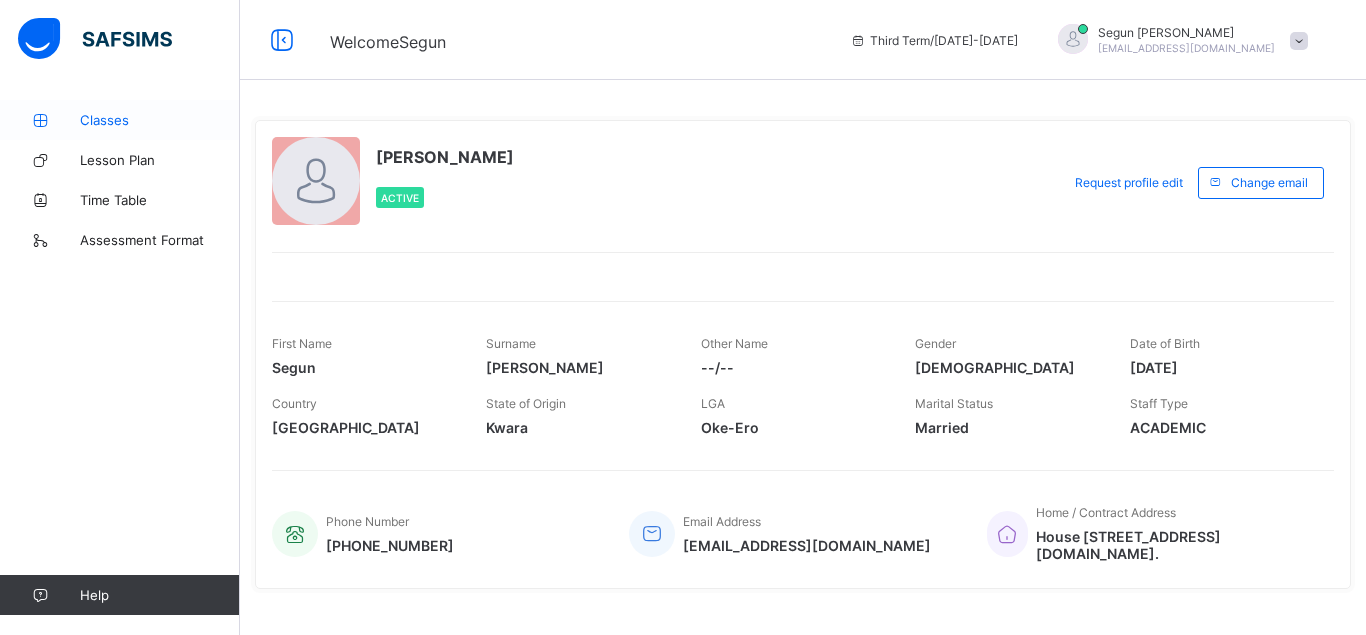 click on "Classes" at bounding box center (160, 120) 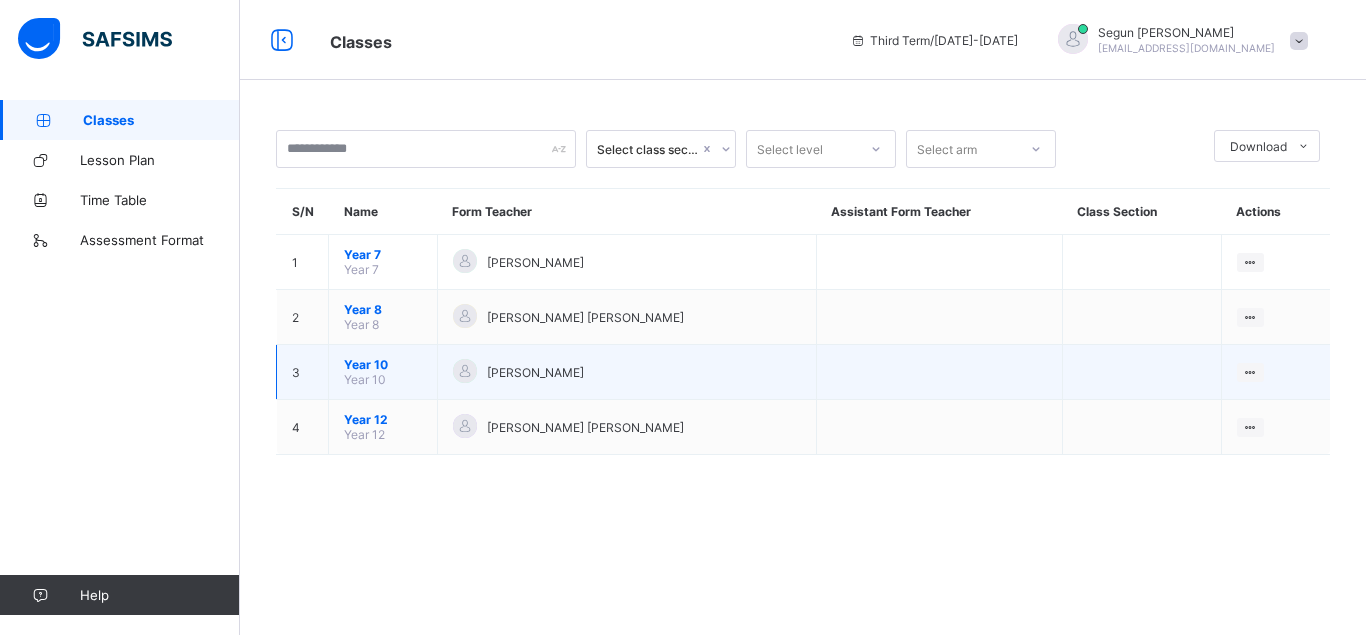 click on "Year 10" at bounding box center [383, 364] 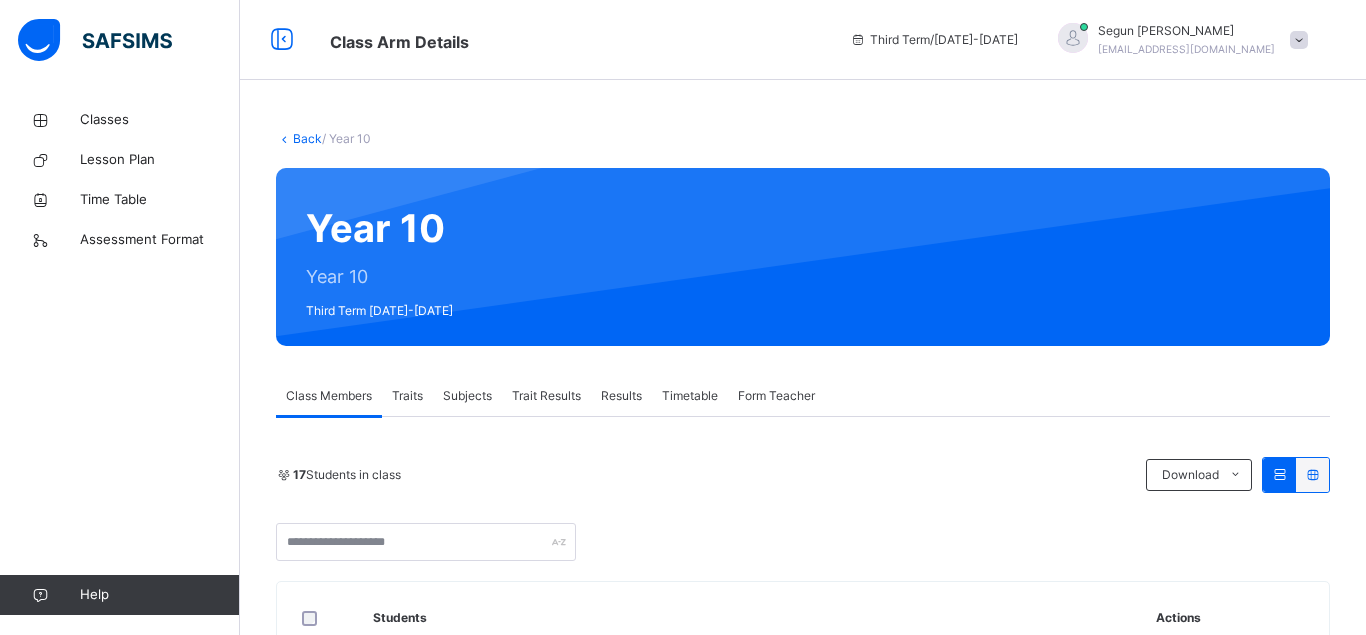click on "Subjects" at bounding box center (467, 396) 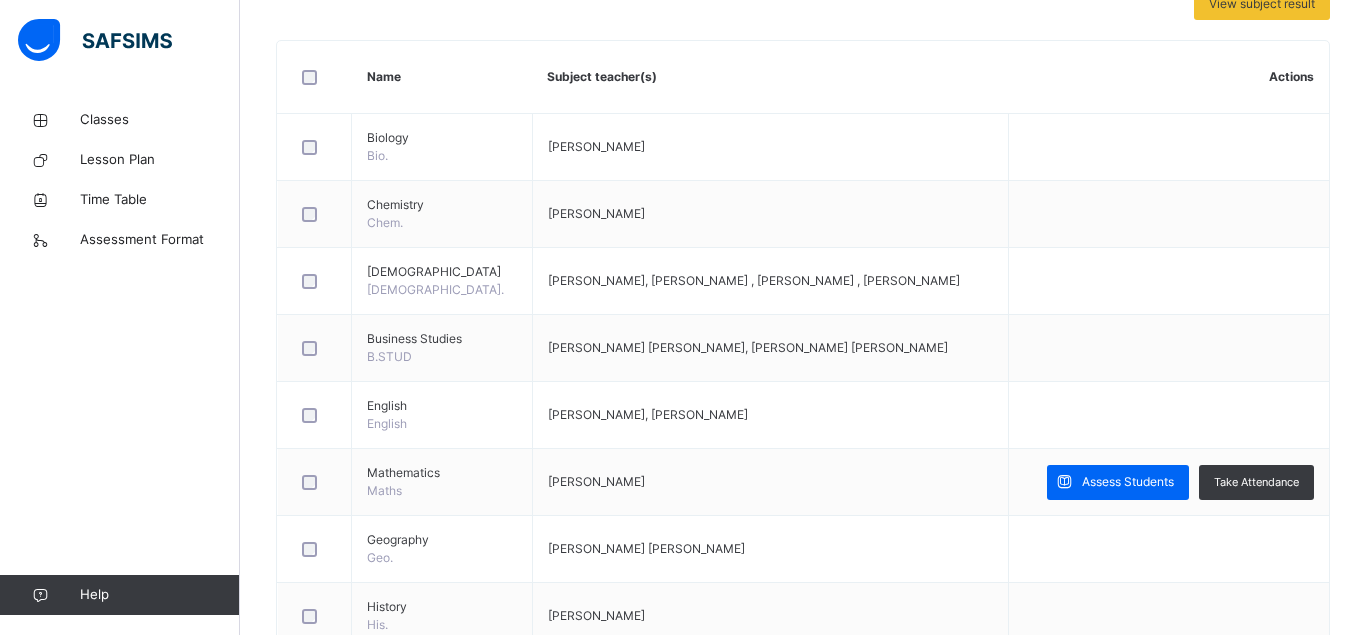 scroll, scrollTop: 510, scrollLeft: 0, axis: vertical 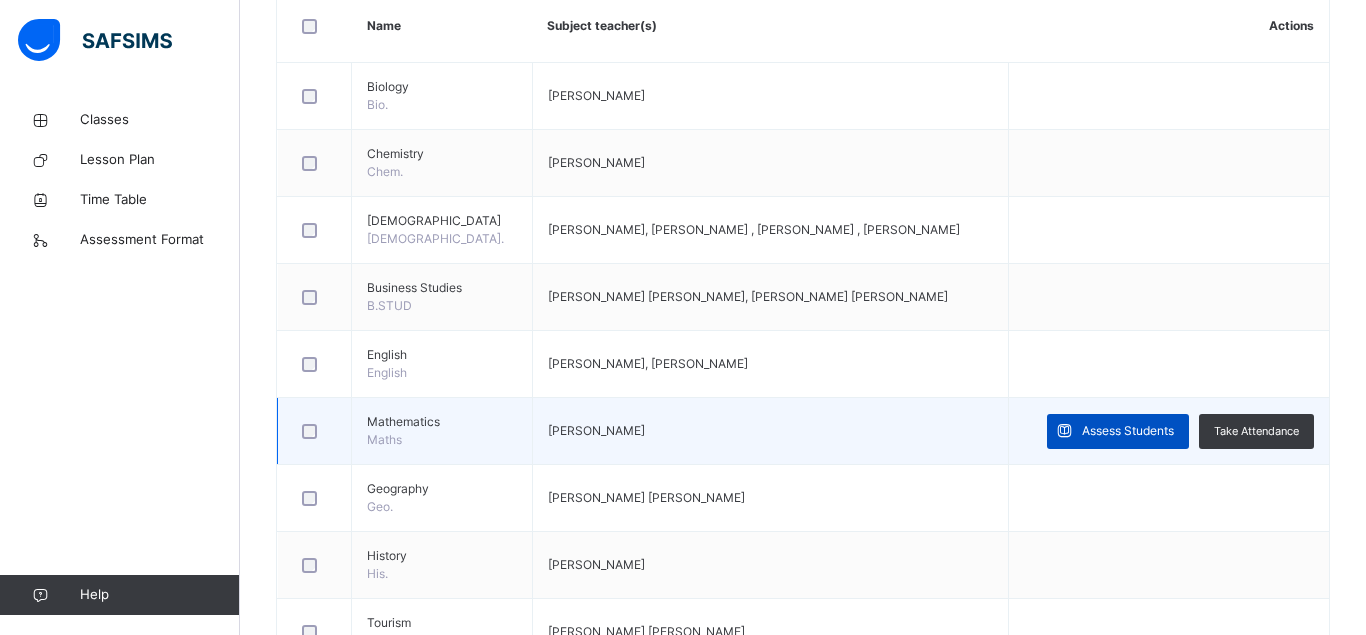 click on "Assess Students" at bounding box center [1118, 431] 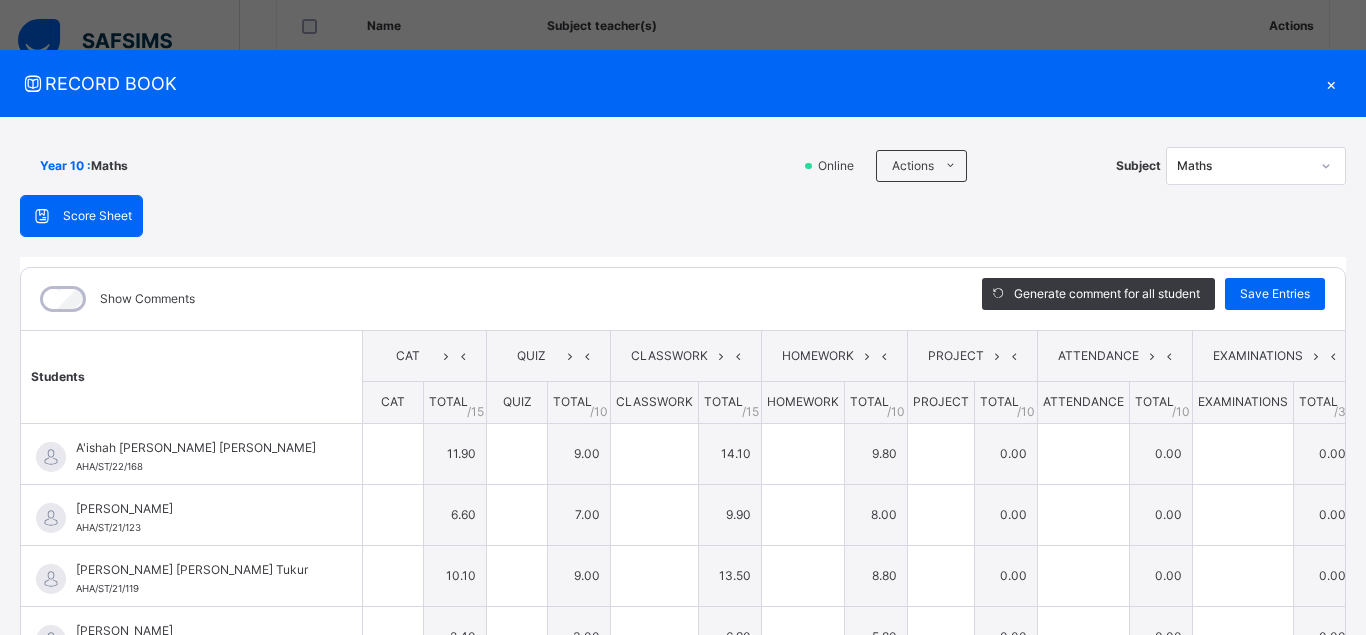 type on "****" 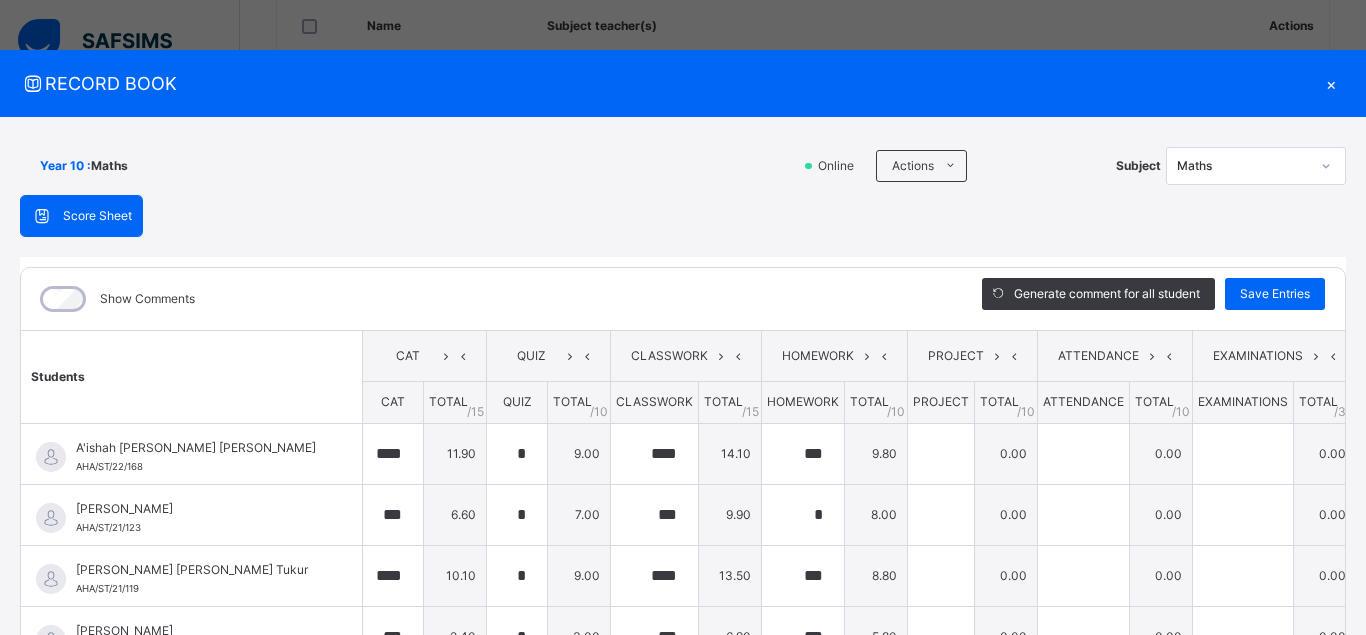 type on "***" 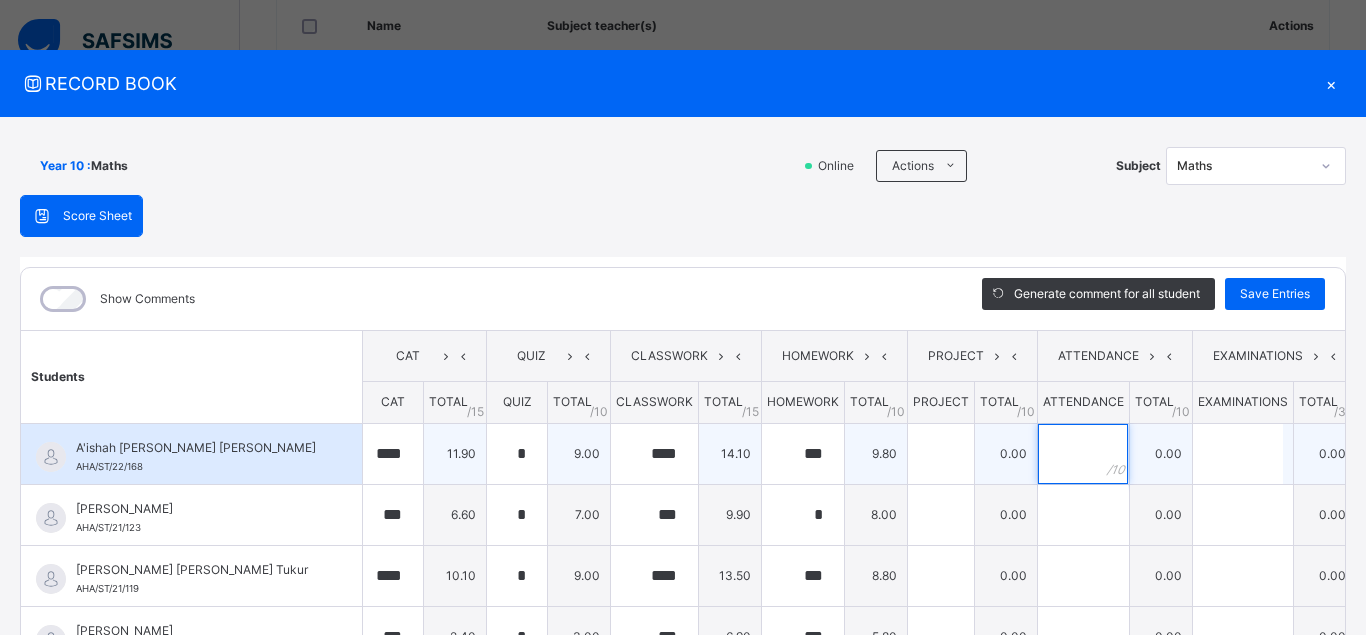 click at bounding box center [1083, 454] 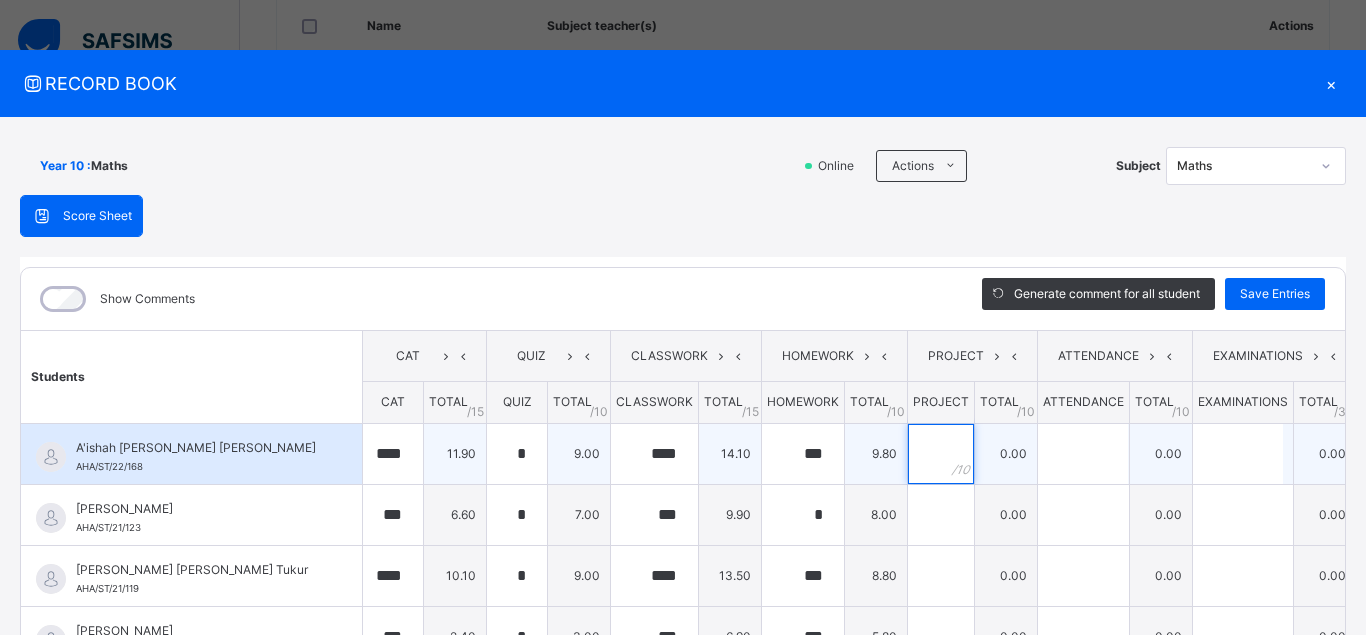 click at bounding box center (941, 454) 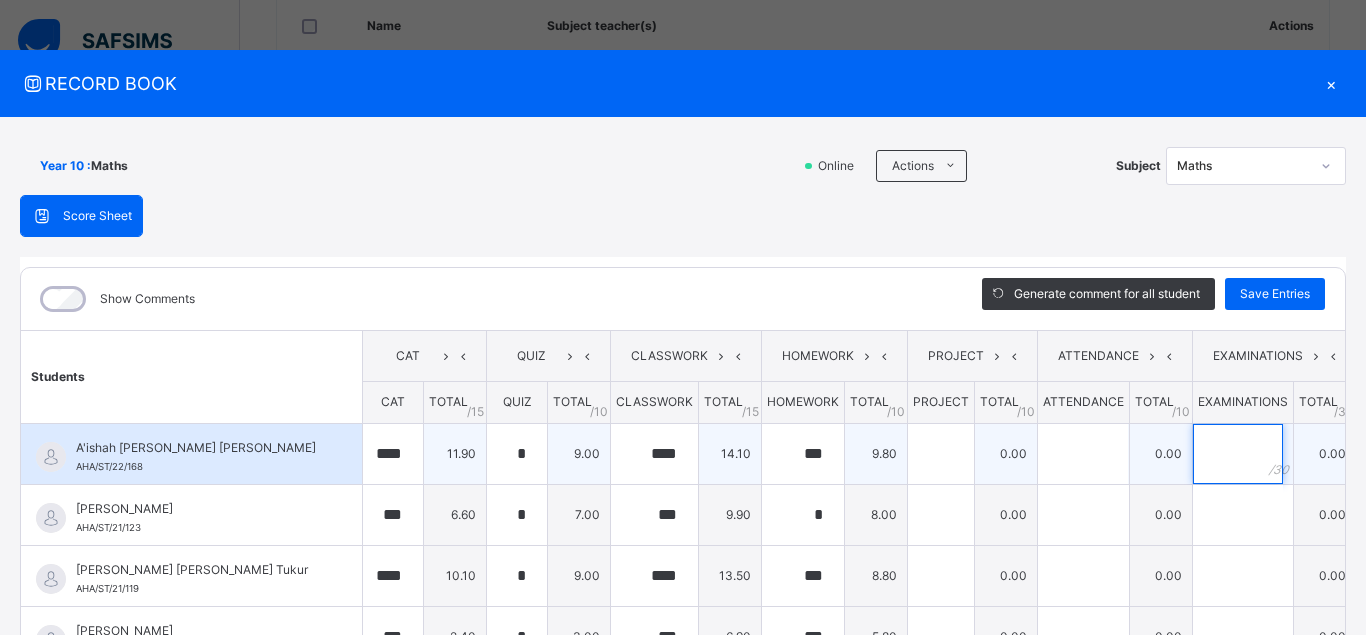 click at bounding box center (1238, 454) 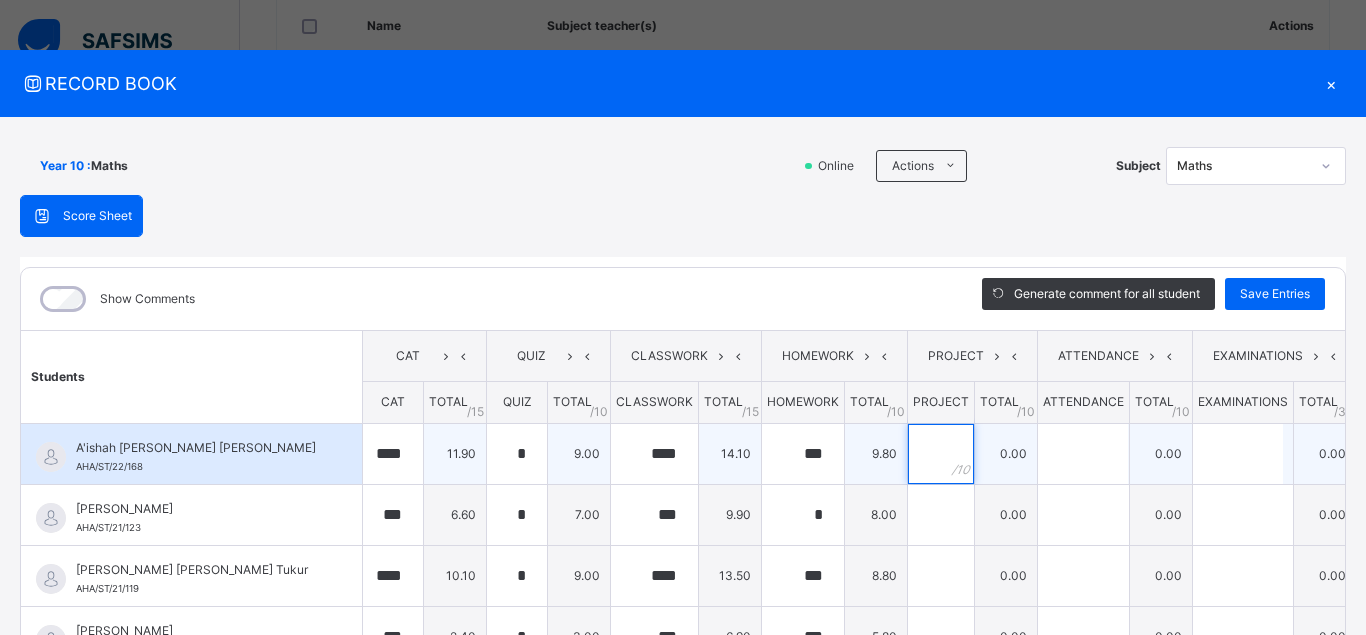 click at bounding box center (941, 454) 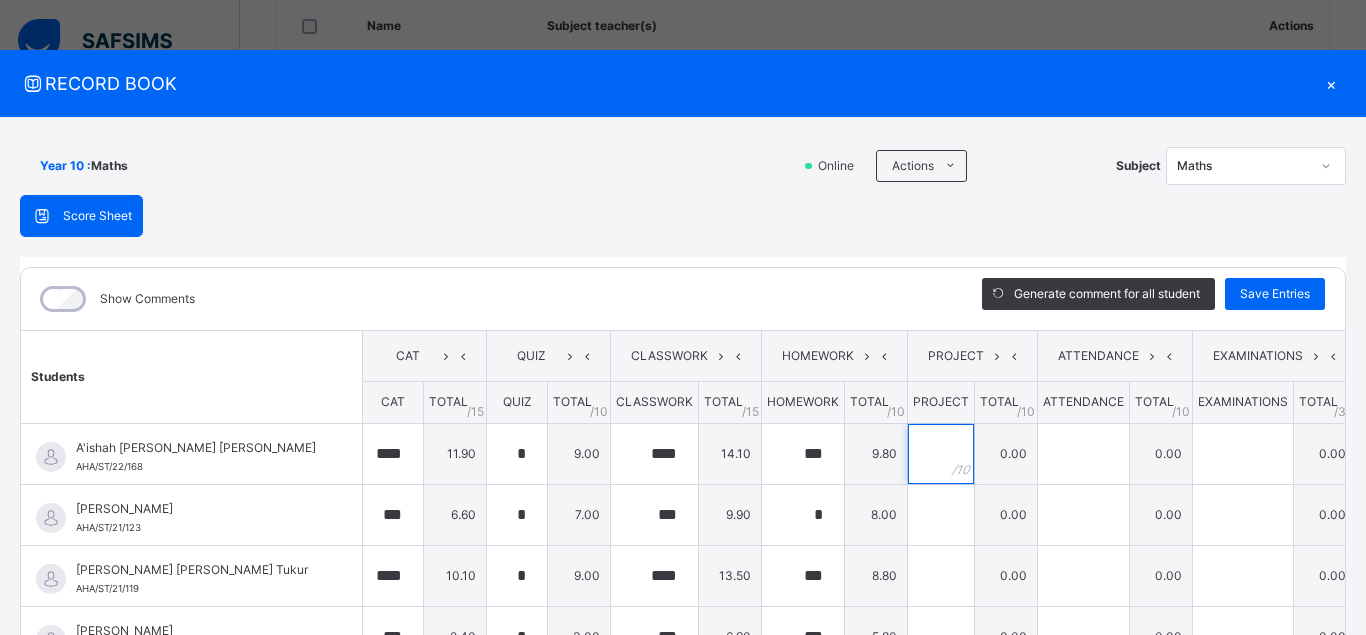 scroll, scrollTop: 470, scrollLeft: 0, axis: vertical 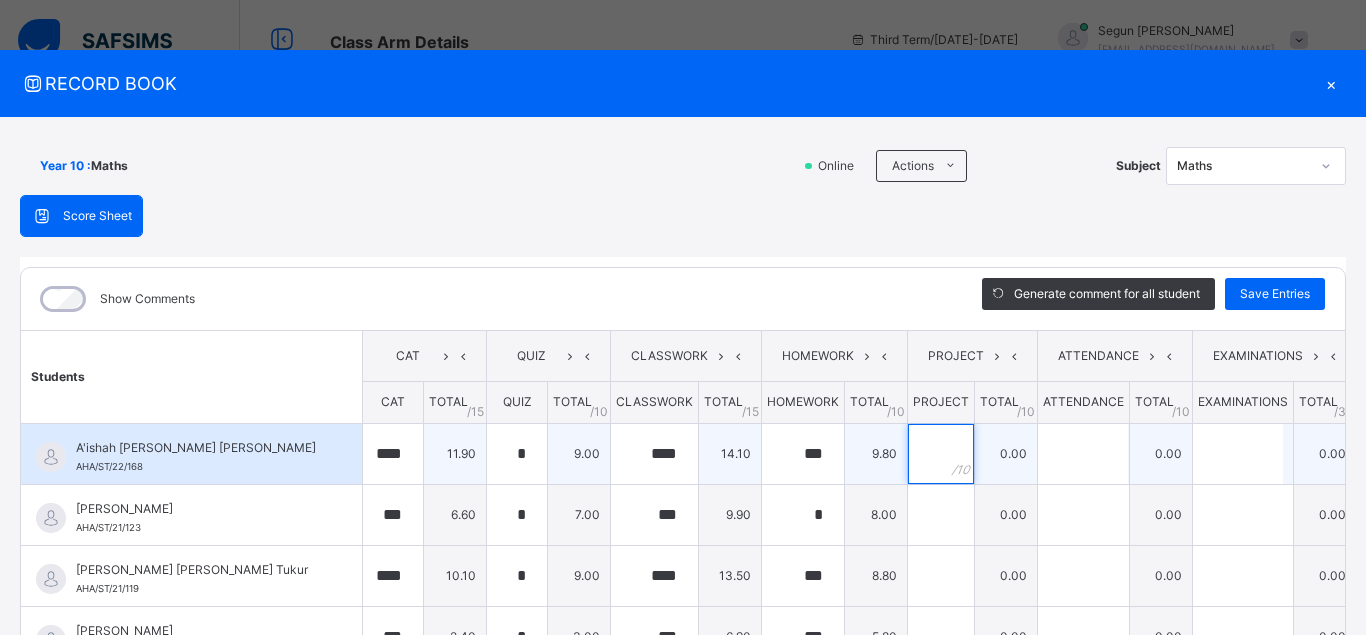 type on "*" 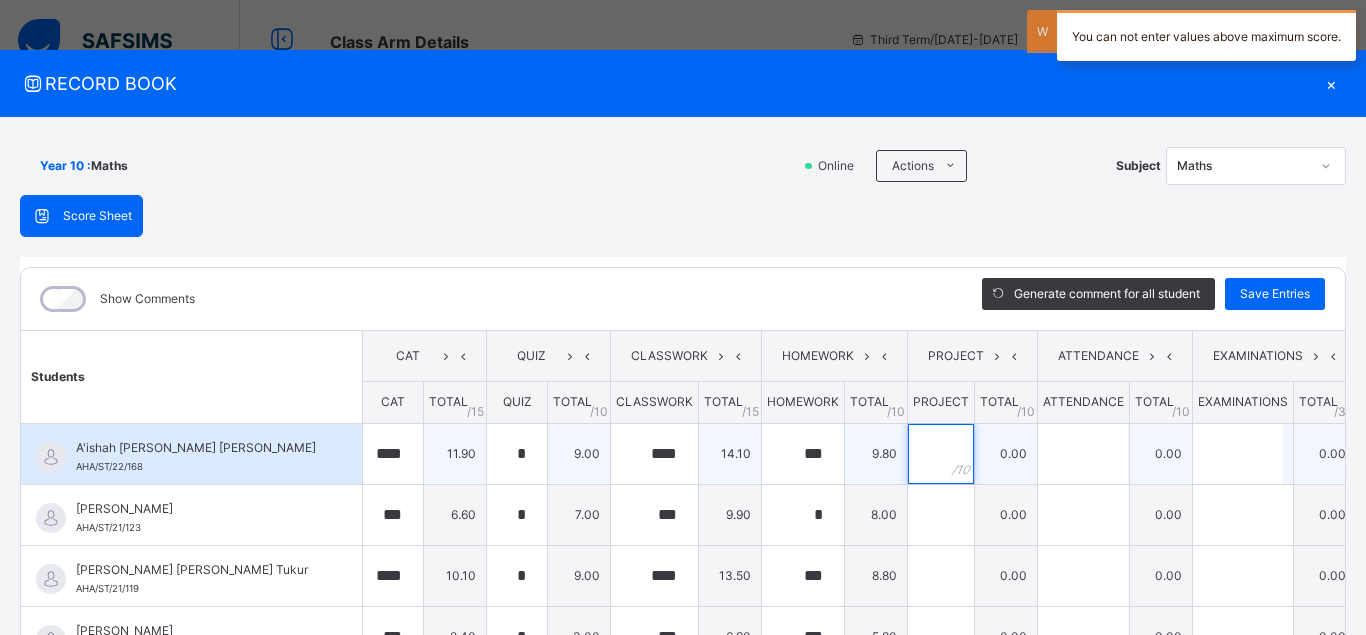 type on "*" 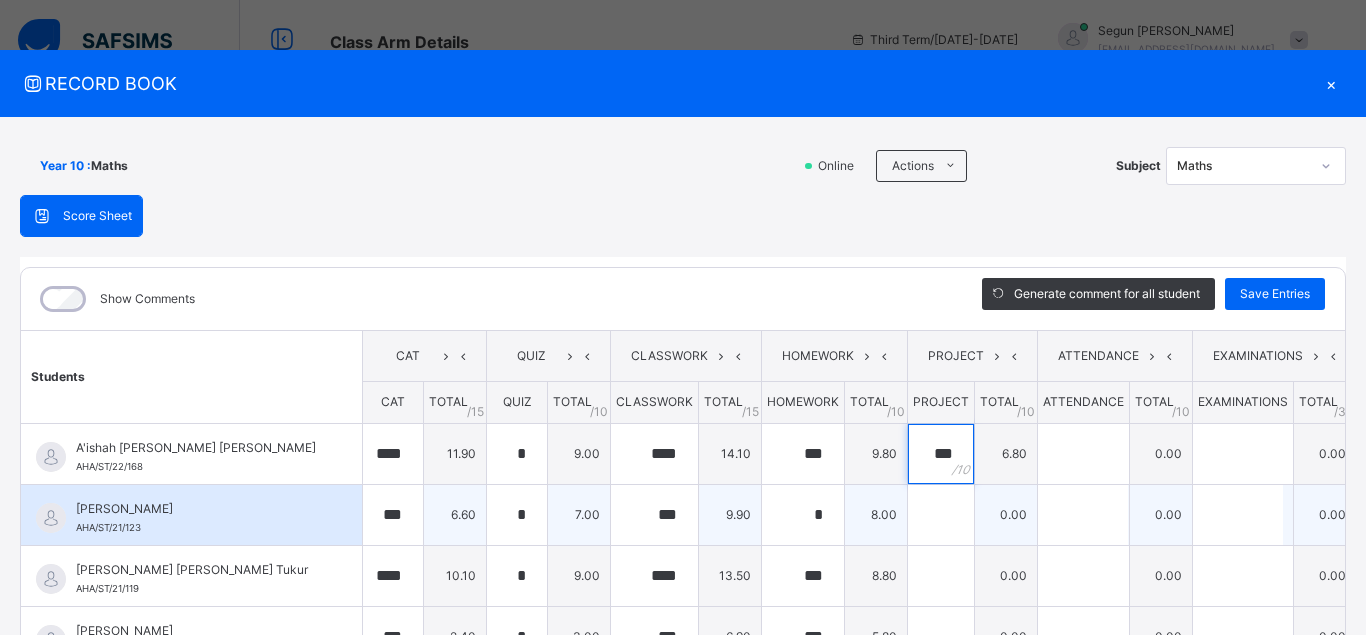 type on "***" 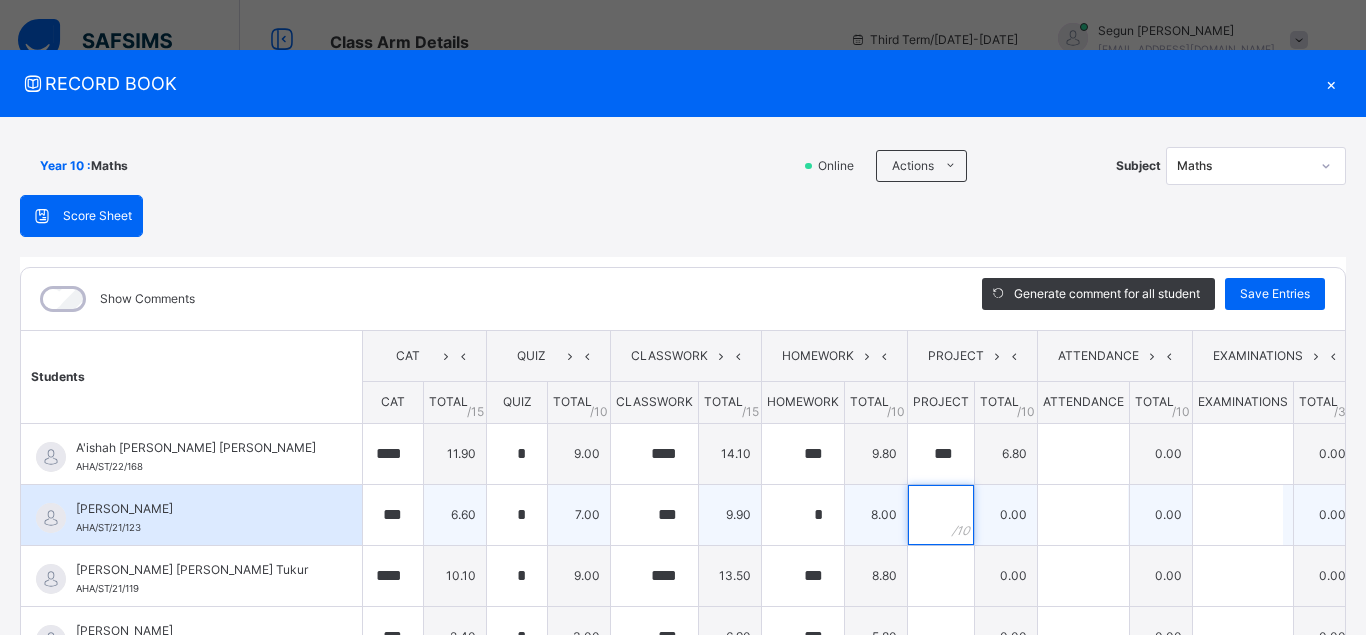 click at bounding box center (941, 515) 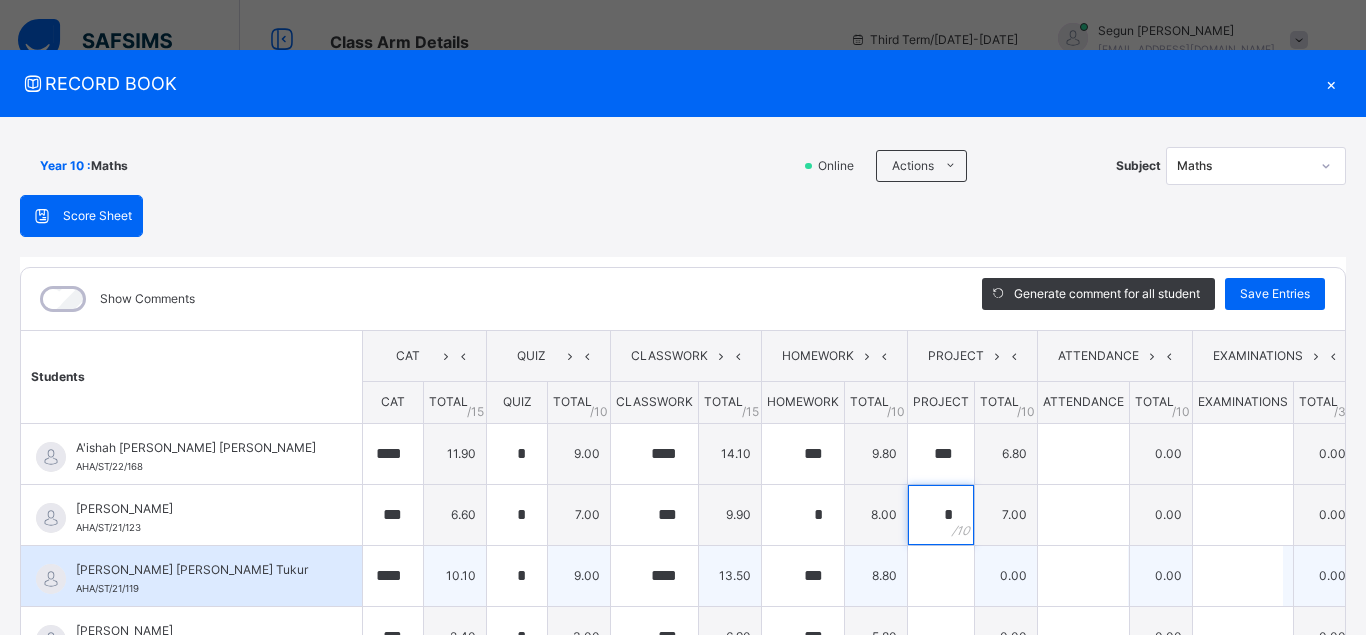 type on "*" 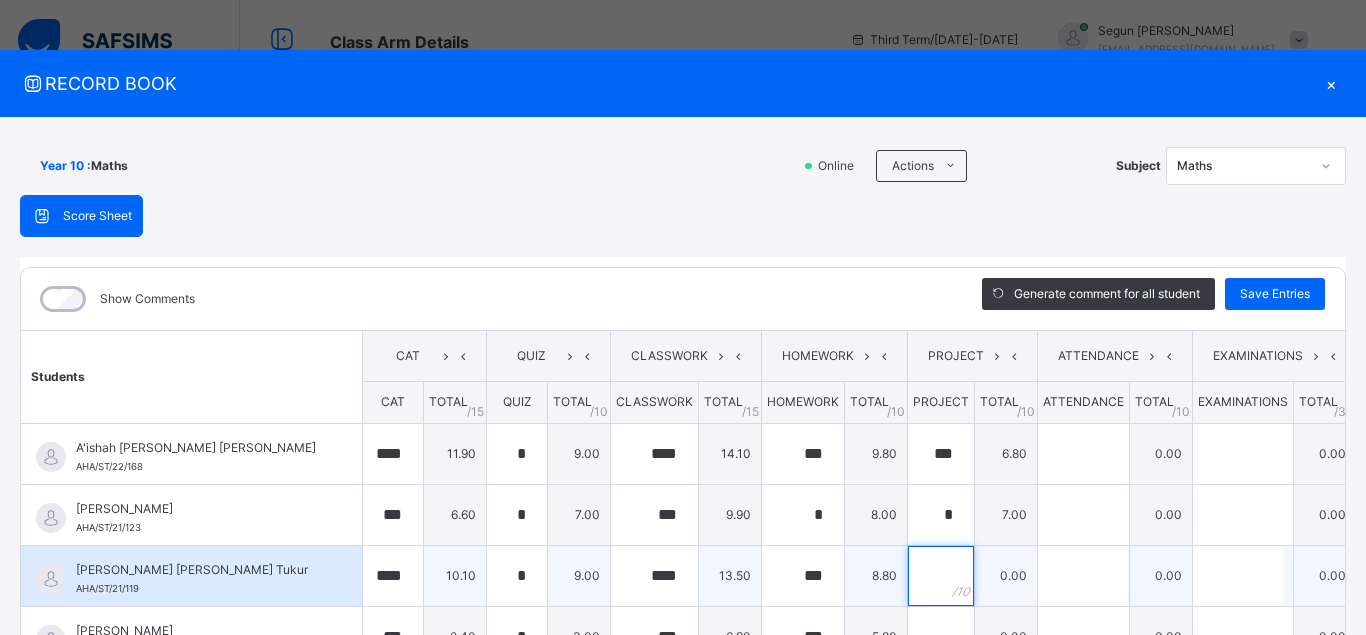 click at bounding box center (941, 576) 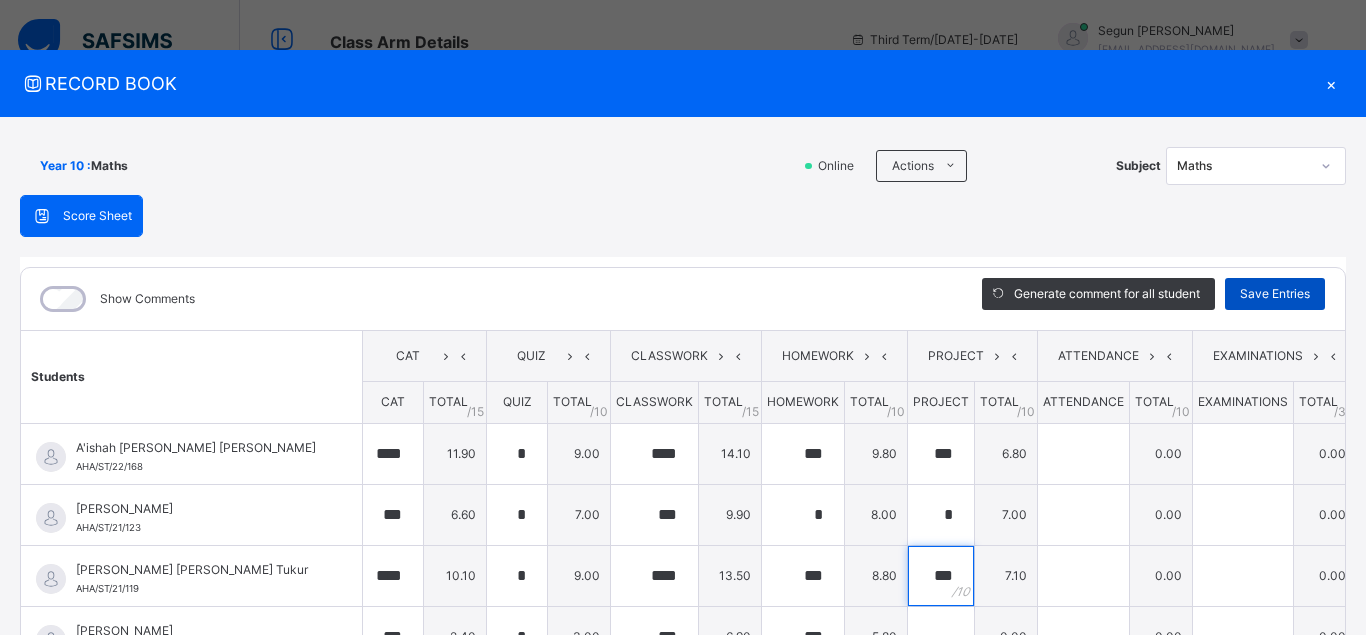 type on "***" 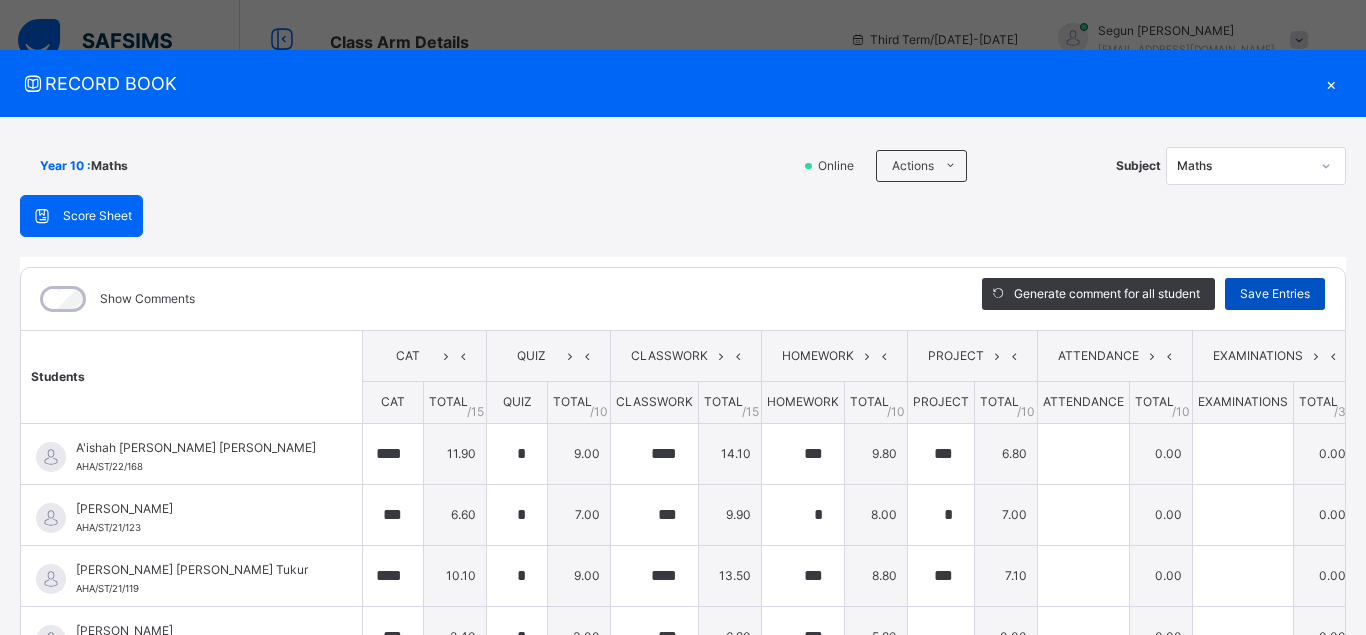 click on "Save Entries" at bounding box center (1275, 294) 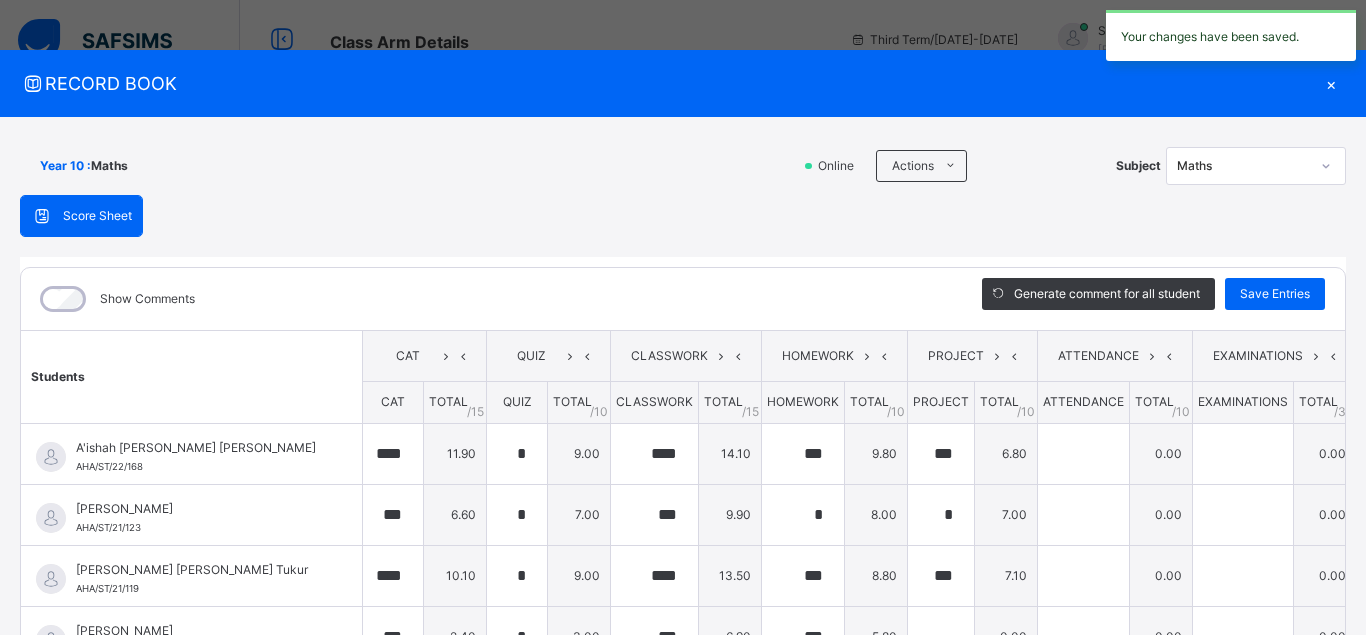 type on "****" 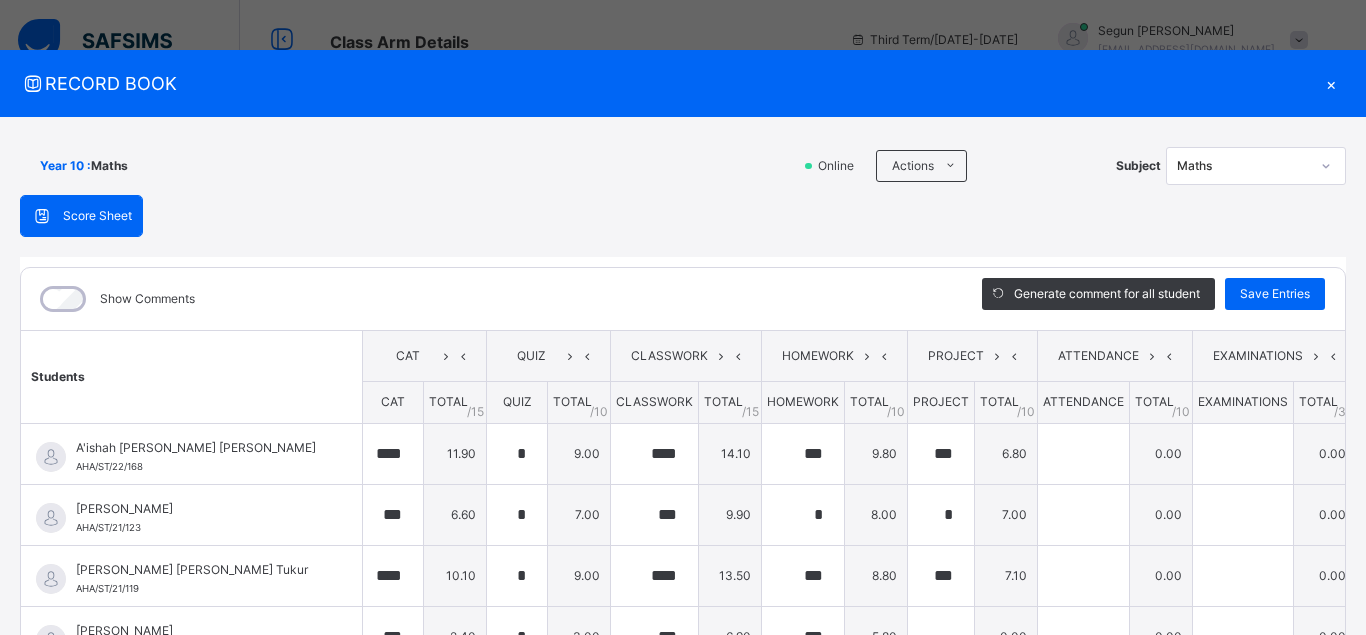 scroll, scrollTop: 470, scrollLeft: 0, axis: vertical 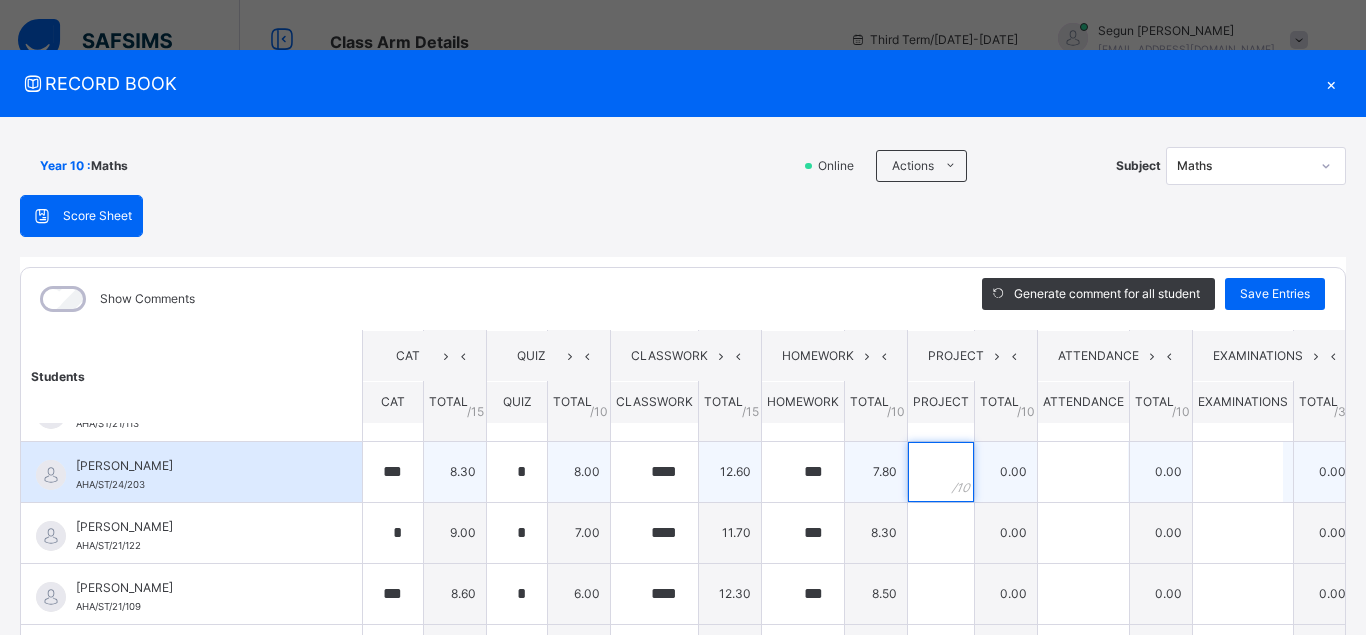 click at bounding box center (941, 472) 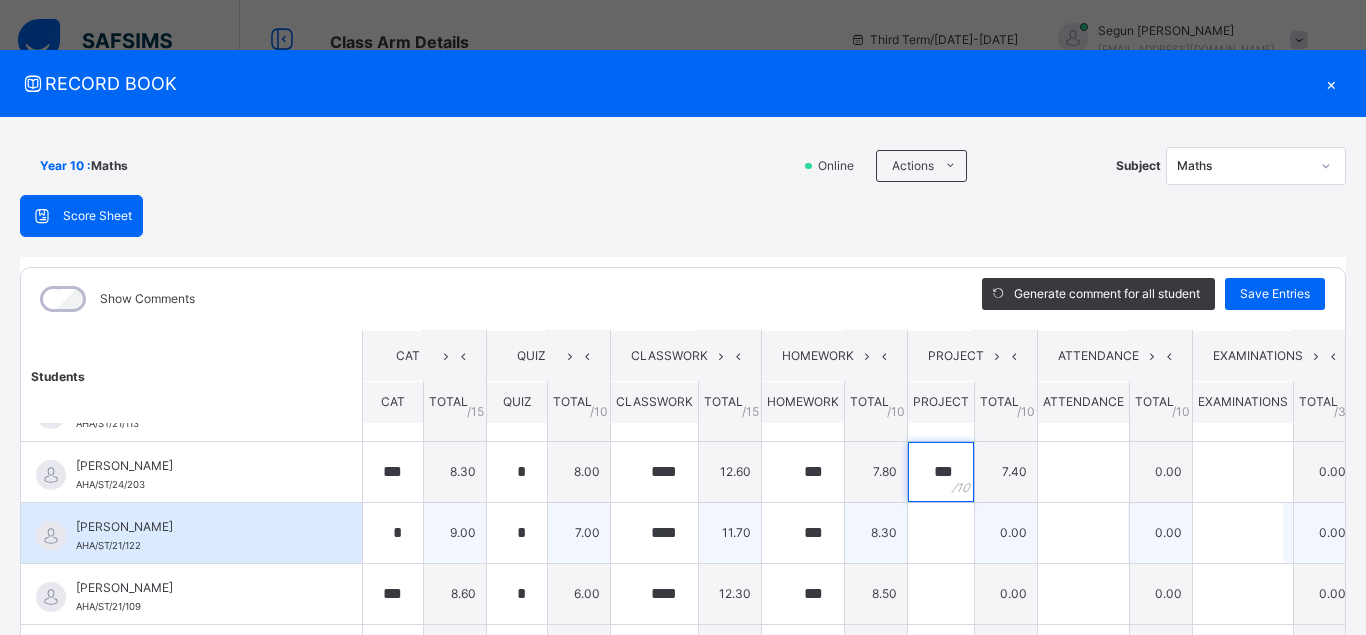 type on "***" 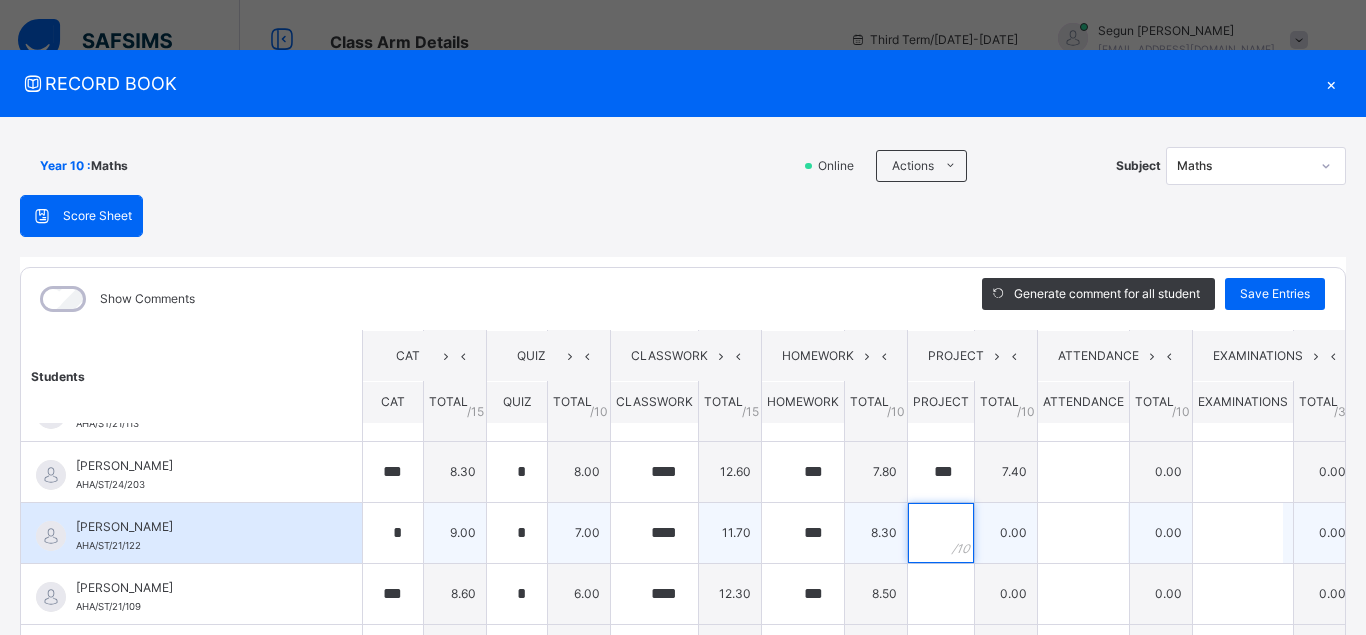 click at bounding box center [941, 533] 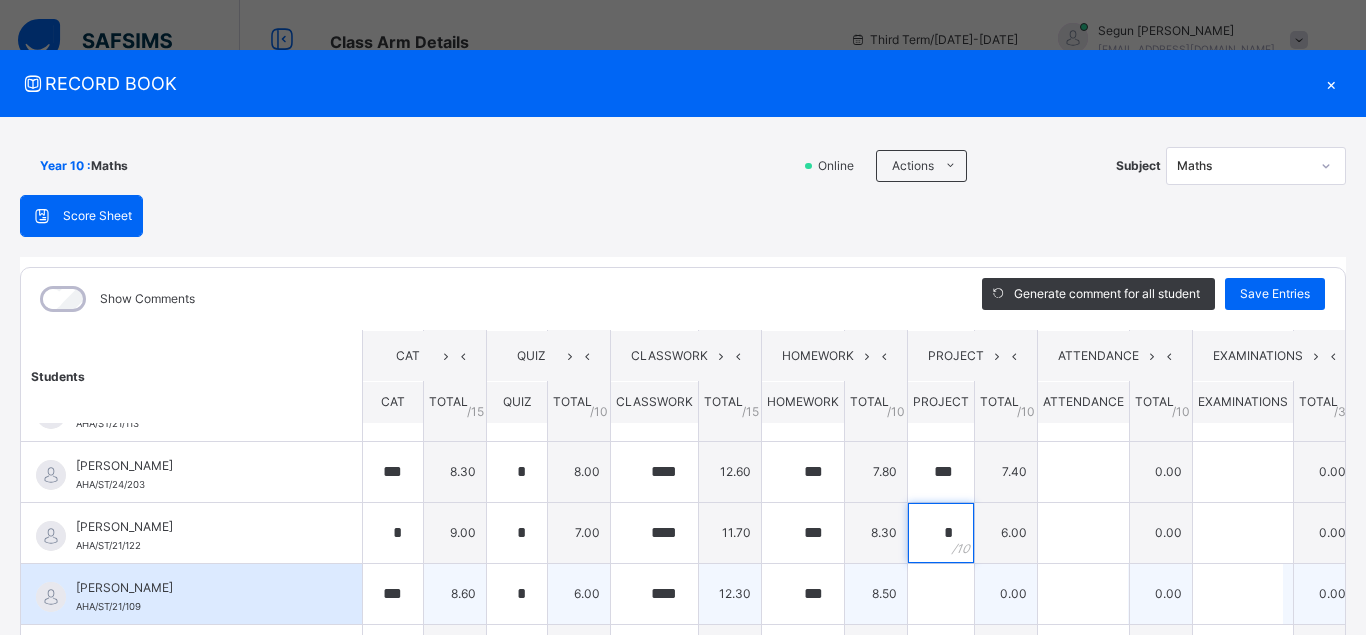 type on "*" 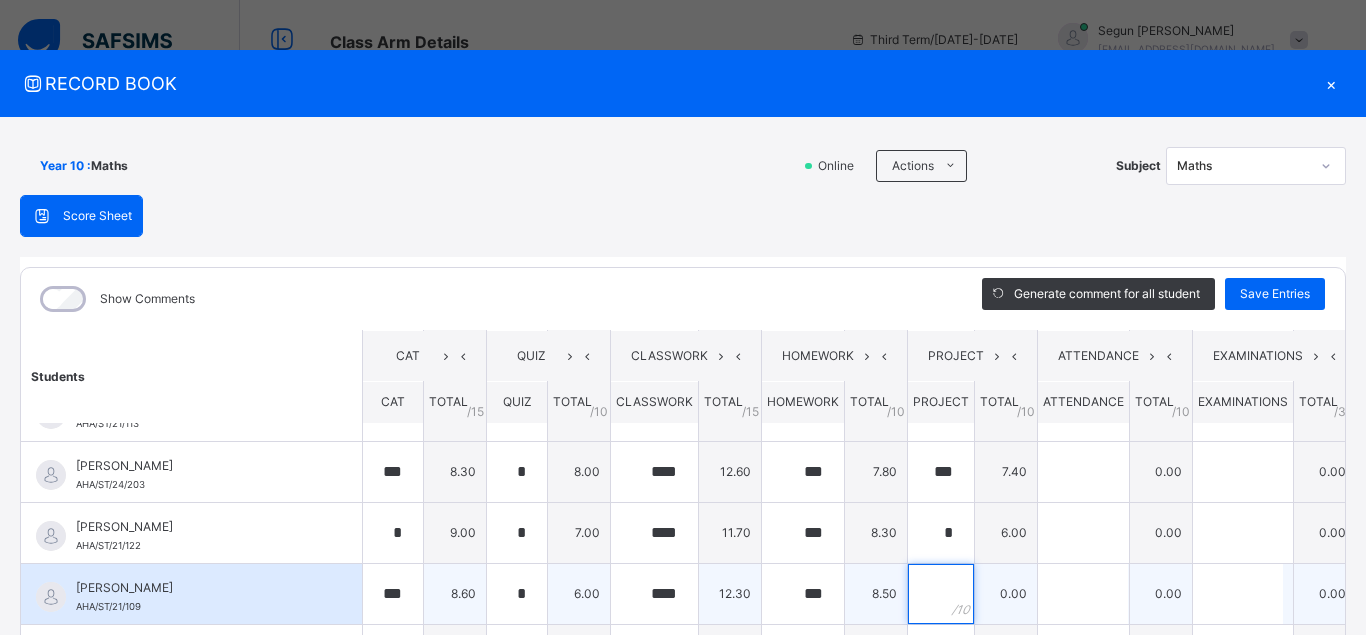 click at bounding box center (941, 594) 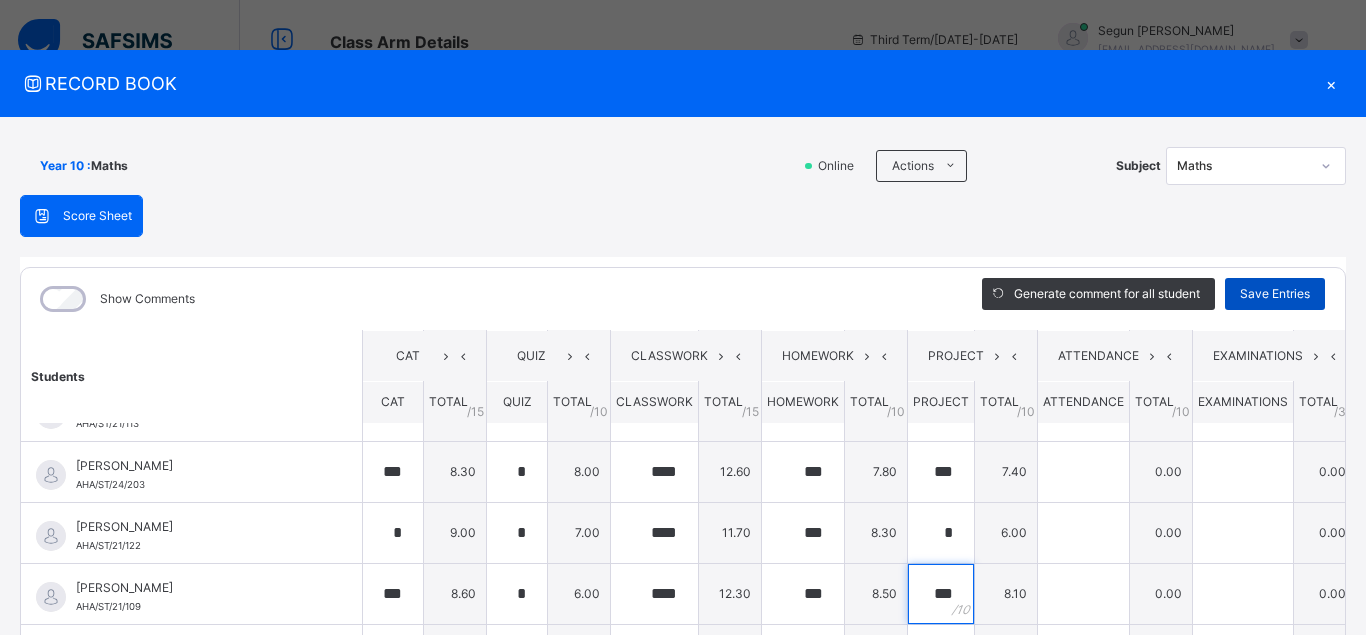 type on "***" 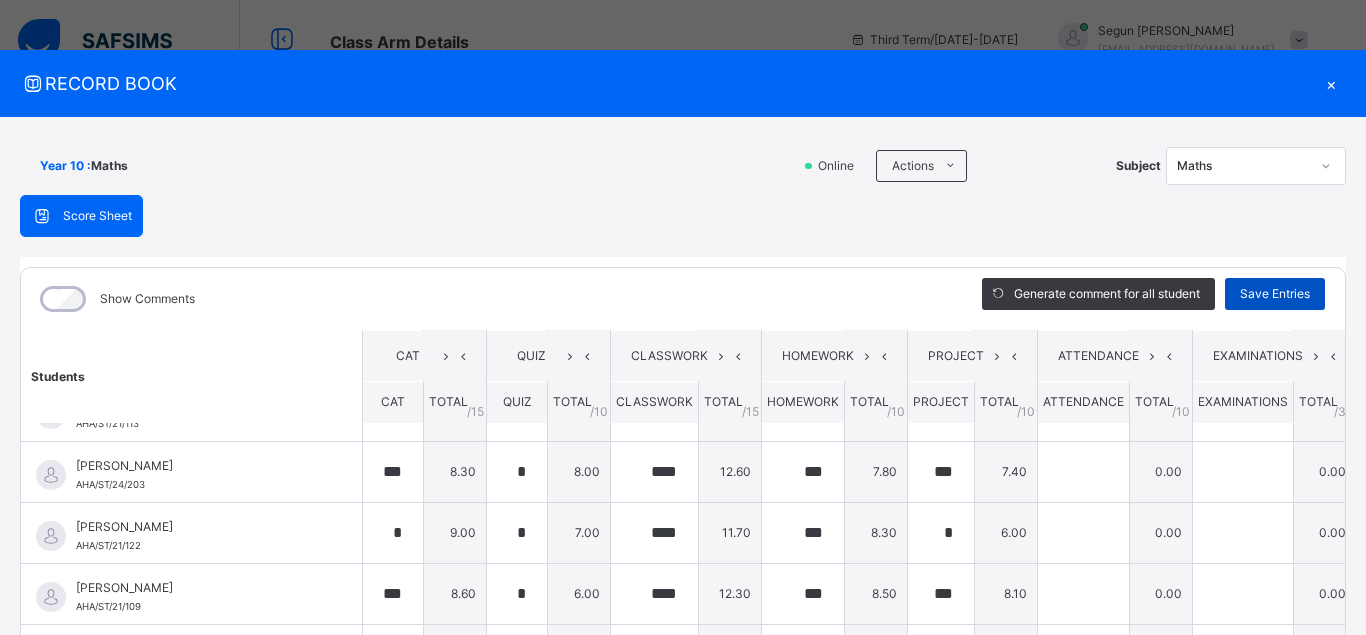 click on "Save Entries" at bounding box center (1275, 294) 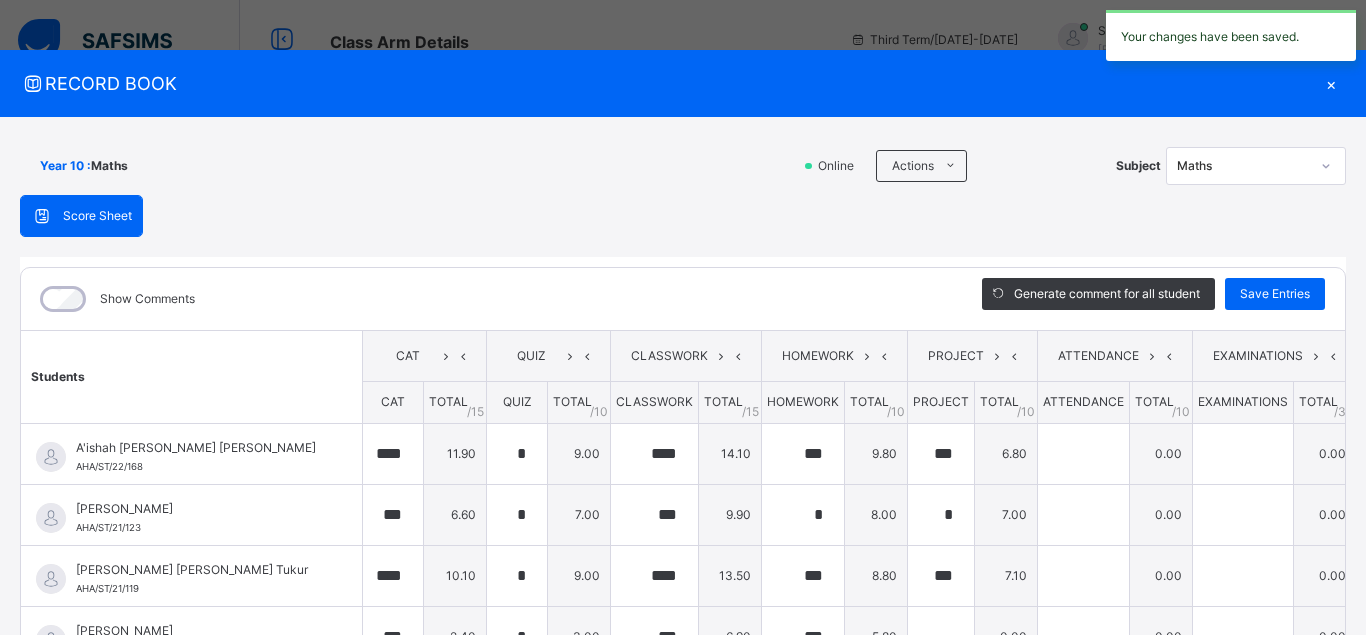 type on "****" 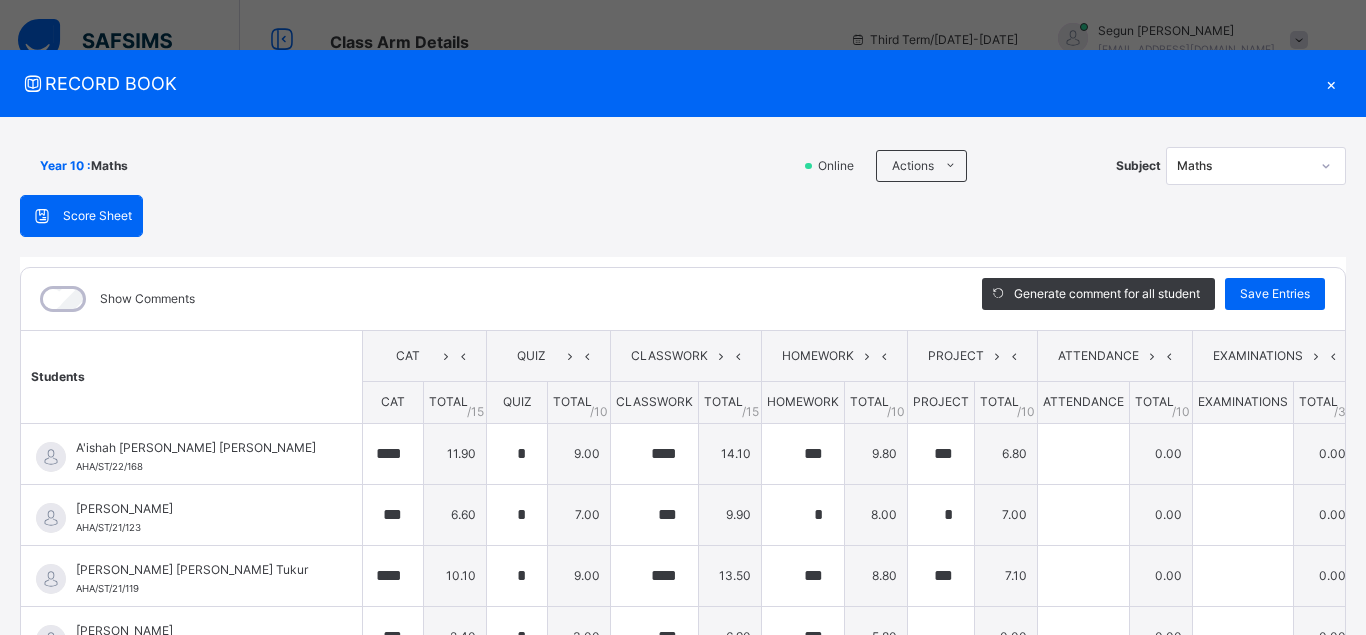 scroll, scrollTop: 470, scrollLeft: 0, axis: vertical 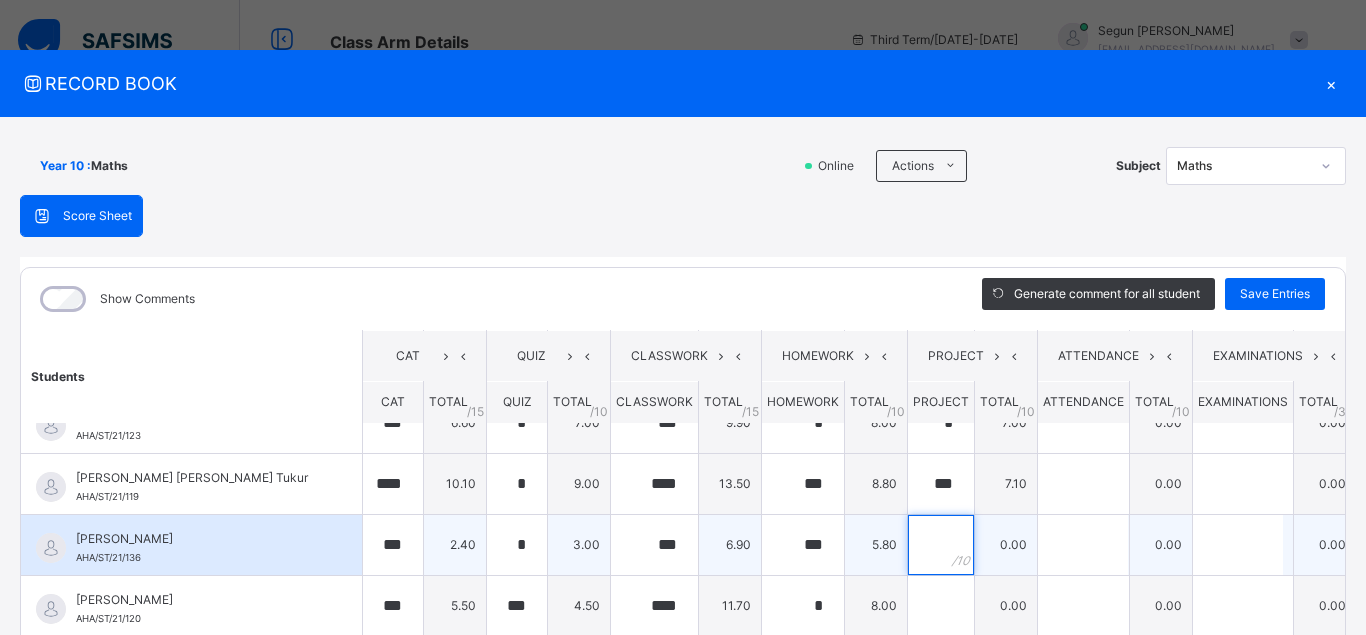 click at bounding box center [941, 545] 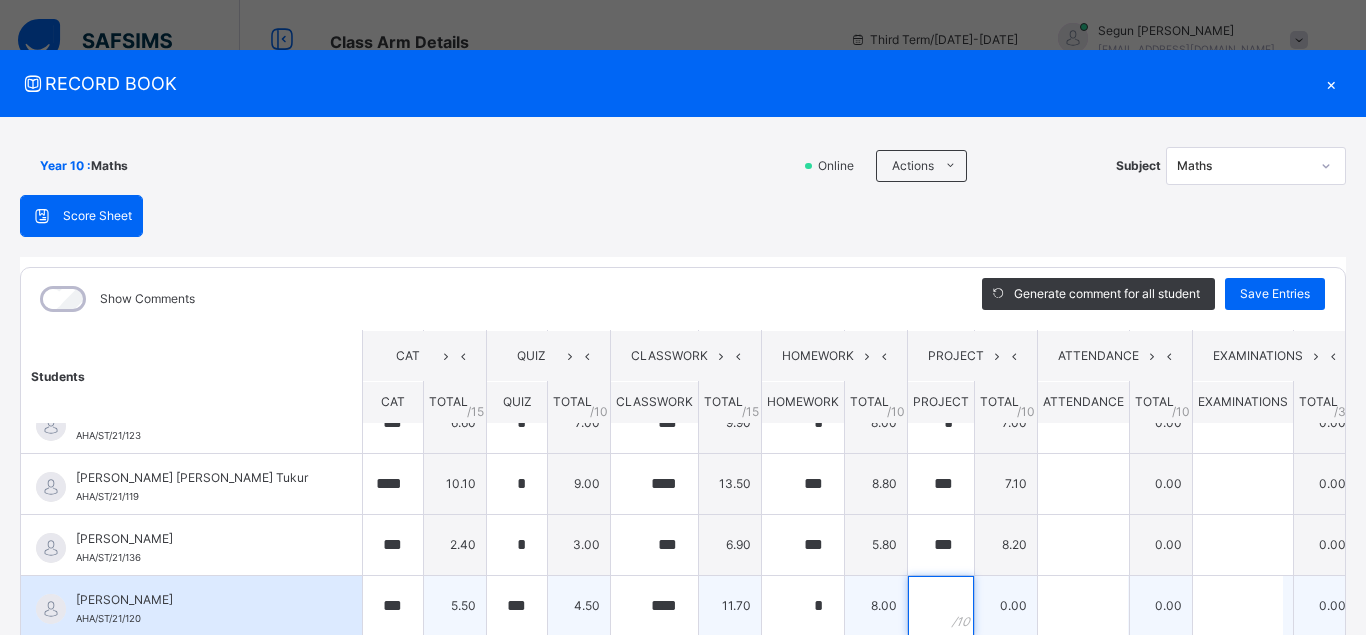 click at bounding box center [941, 606] 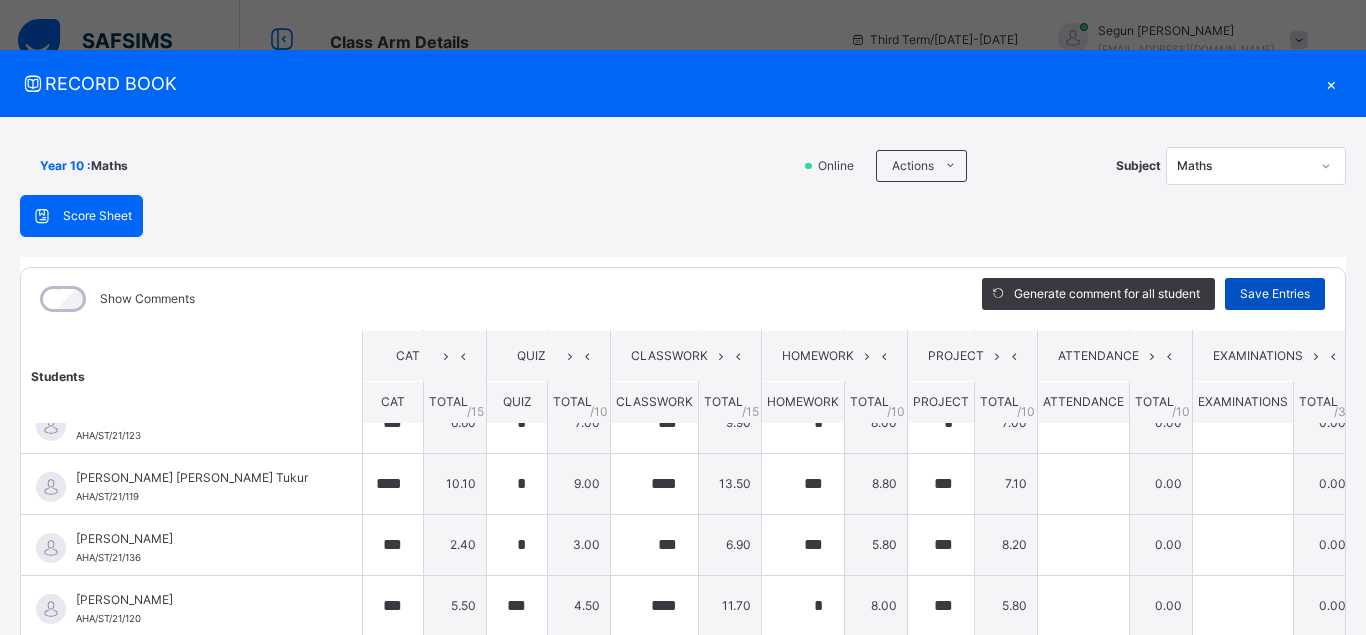 click on "Save Entries" at bounding box center (1275, 294) 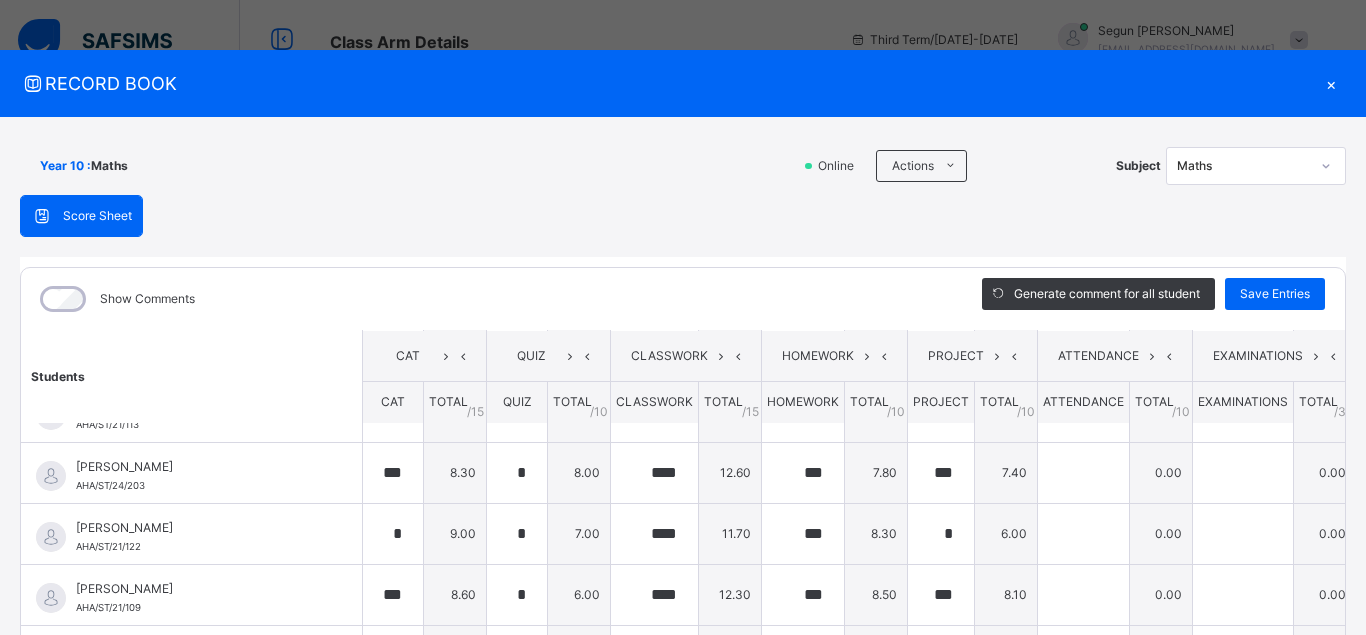 scroll, scrollTop: 470, scrollLeft: 0, axis: vertical 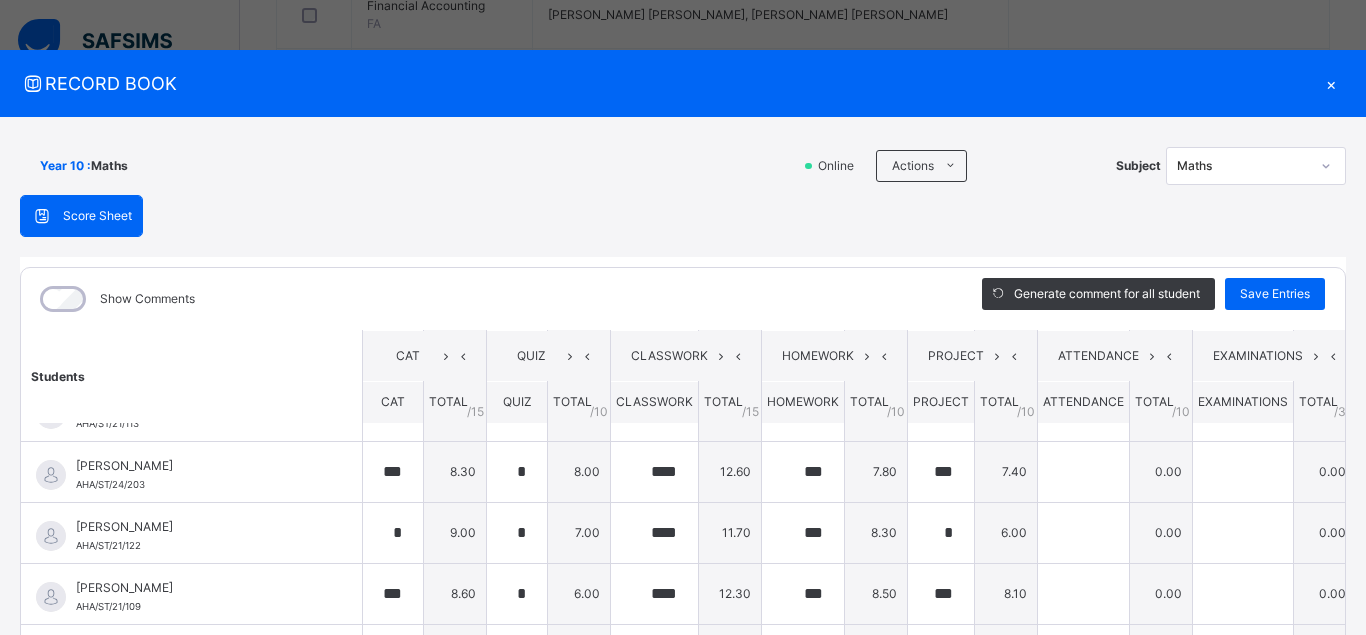 drag, startPoint x: 1360, startPoint y: 629, endPoint x: 1345, endPoint y: 623, distance: 16.155495 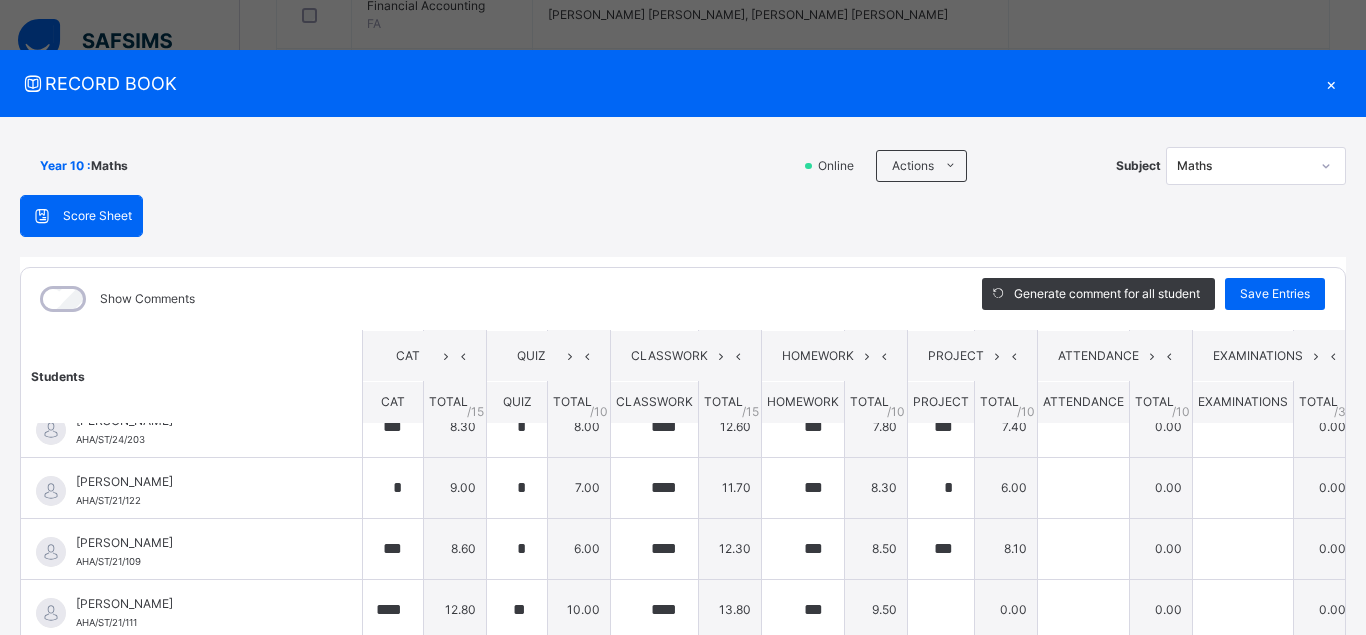 scroll, scrollTop: 631, scrollLeft: 0, axis: vertical 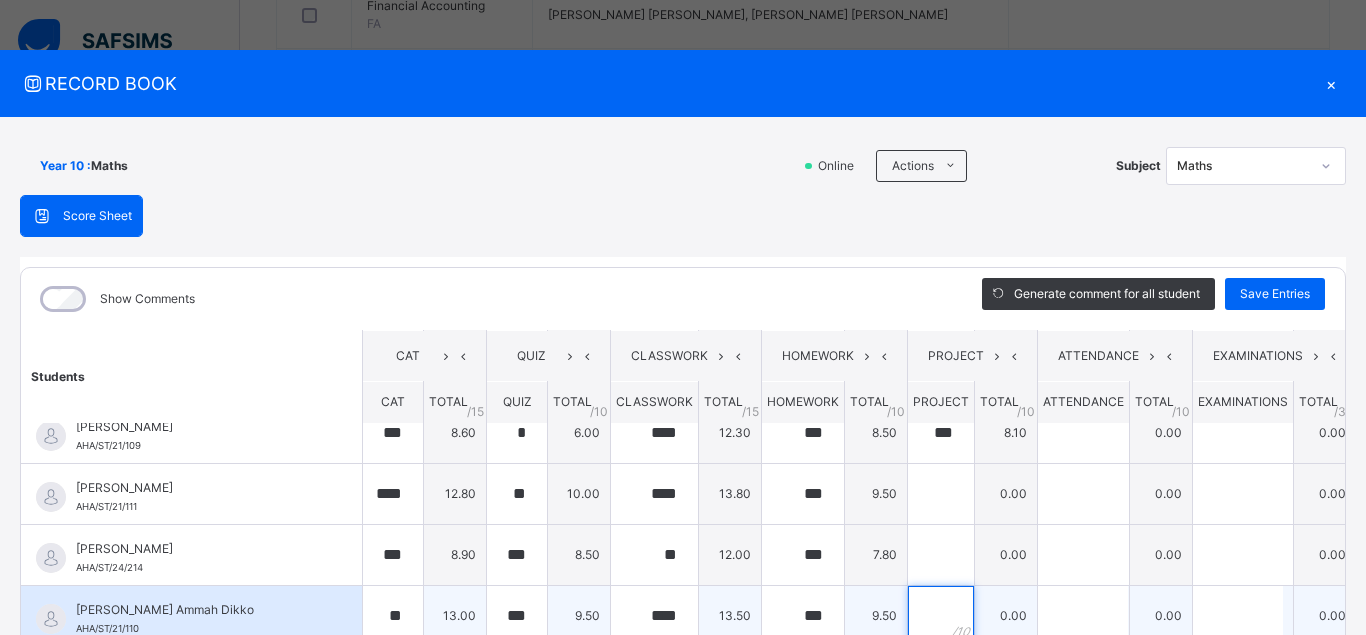 click at bounding box center [941, 616] 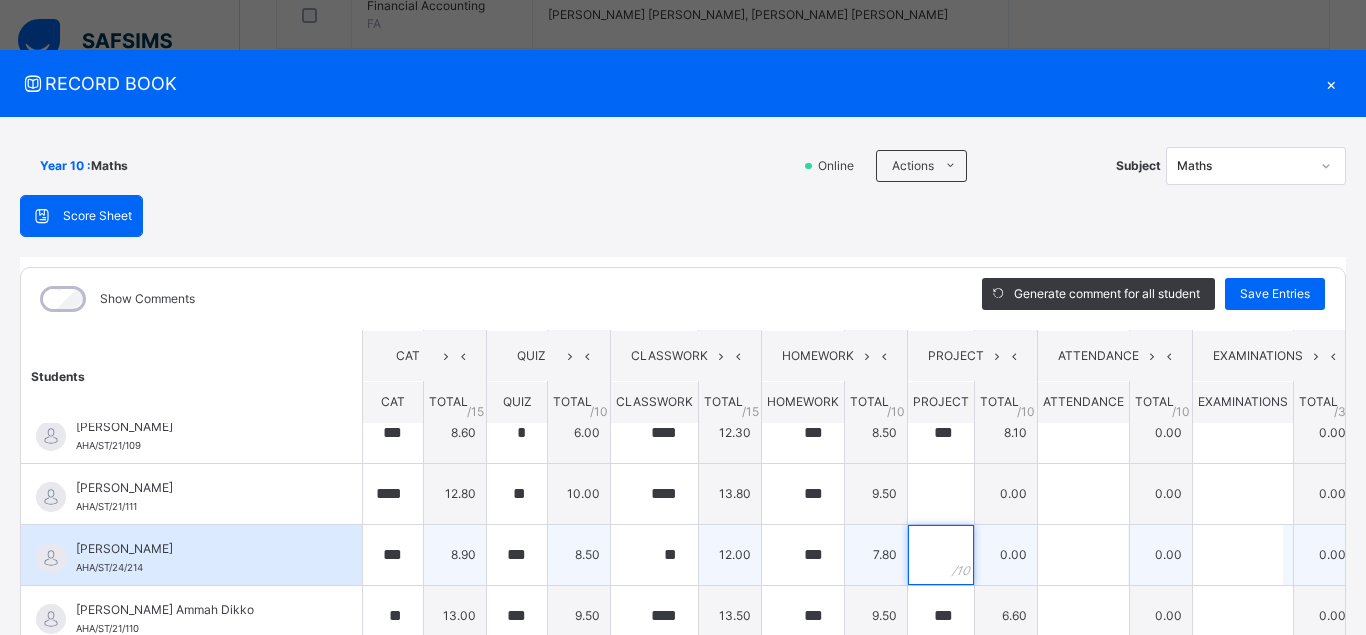 click at bounding box center [941, 555] 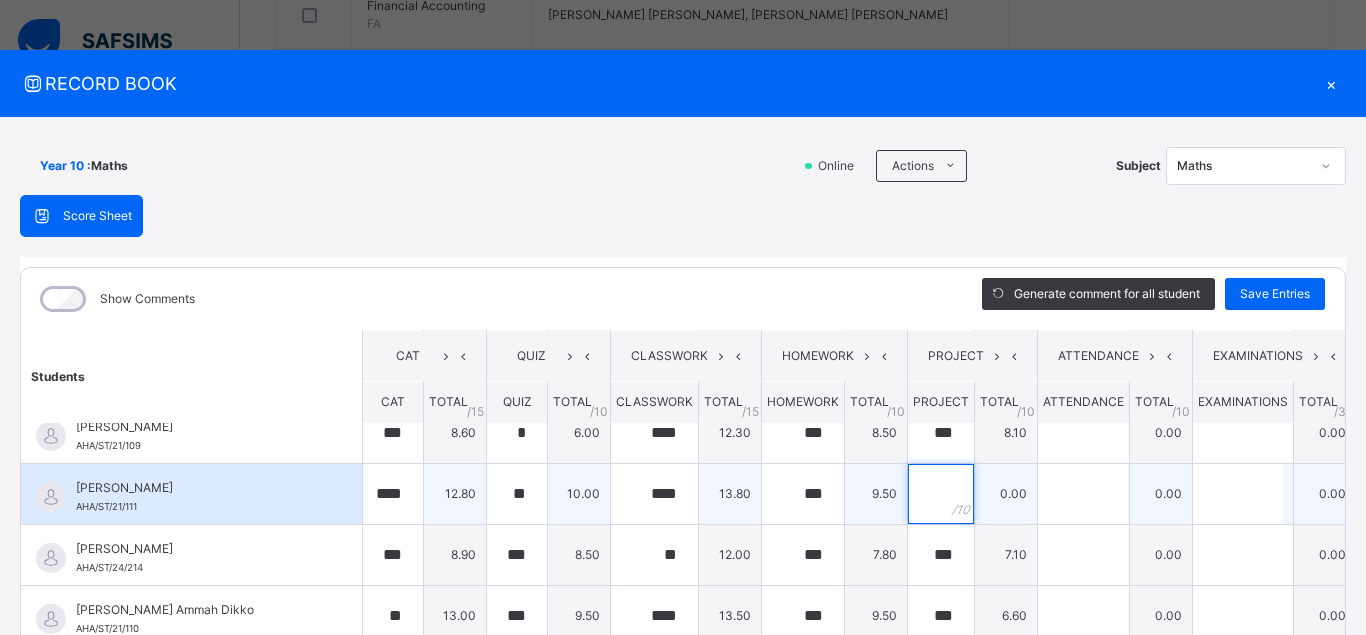 click at bounding box center (941, 494) 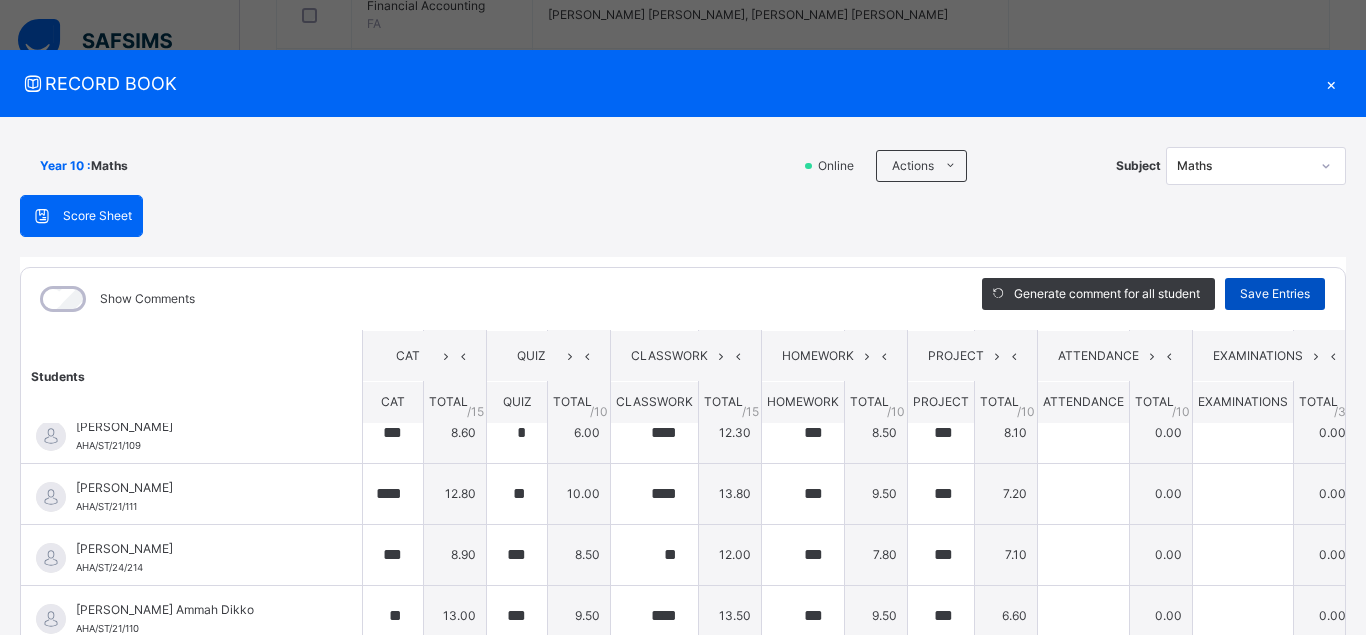 click on "Save Entries" at bounding box center [1275, 294] 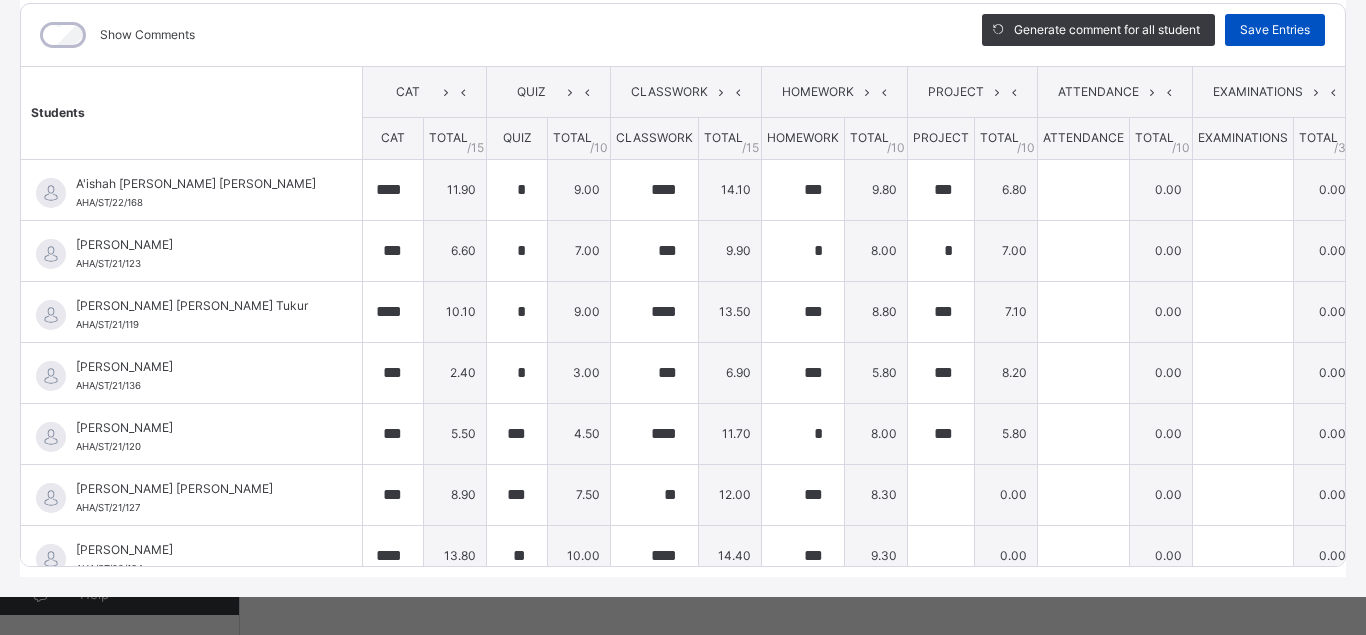 scroll, scrollTop: 276, scrollLeft: 0, axis: vertical 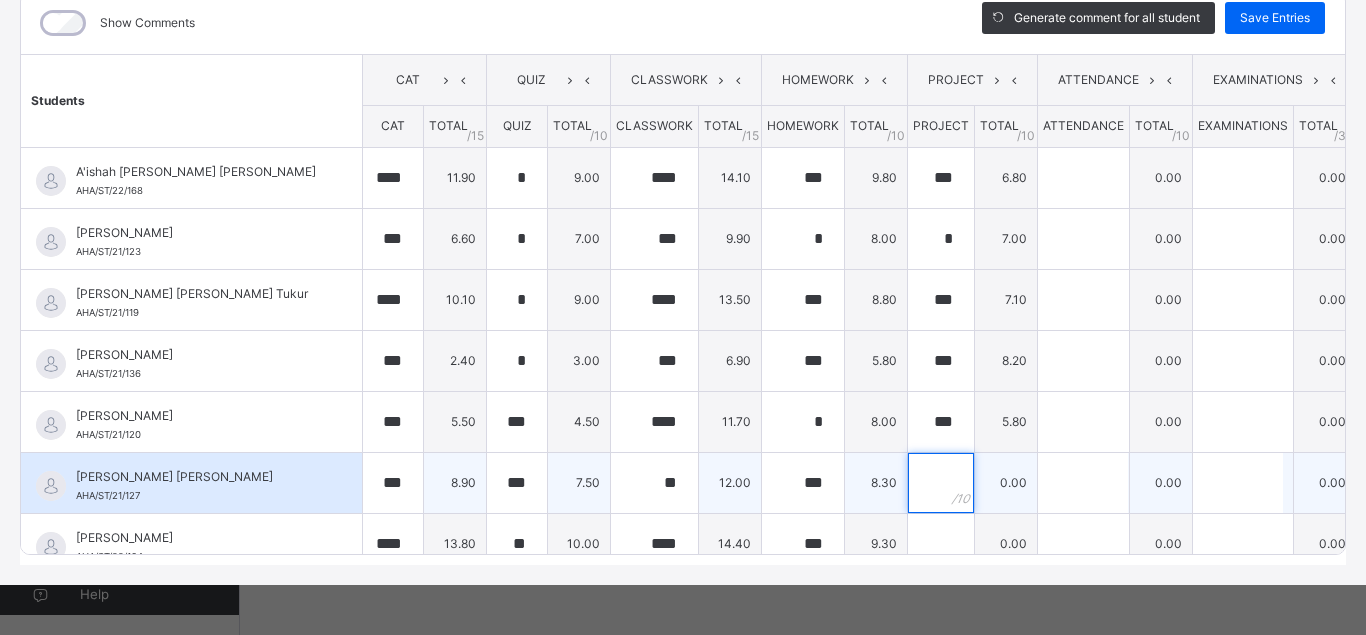 click at bounding box center [941, 483] 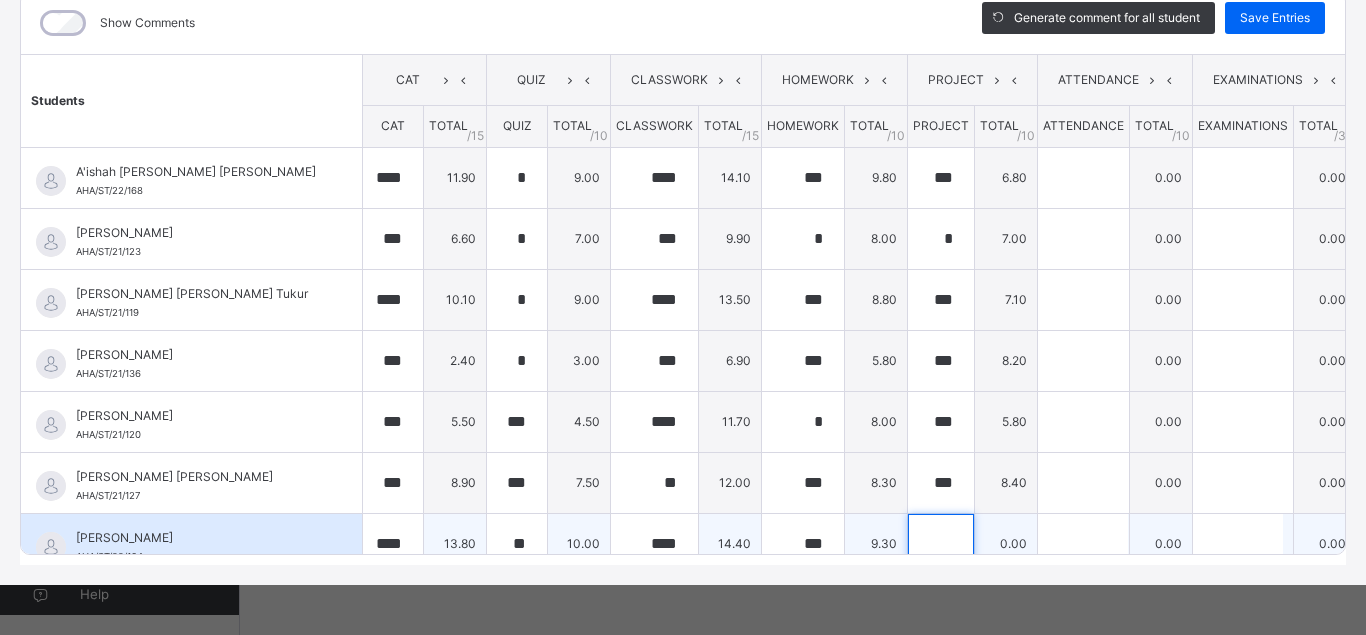 click at bounding box center (941, 544) 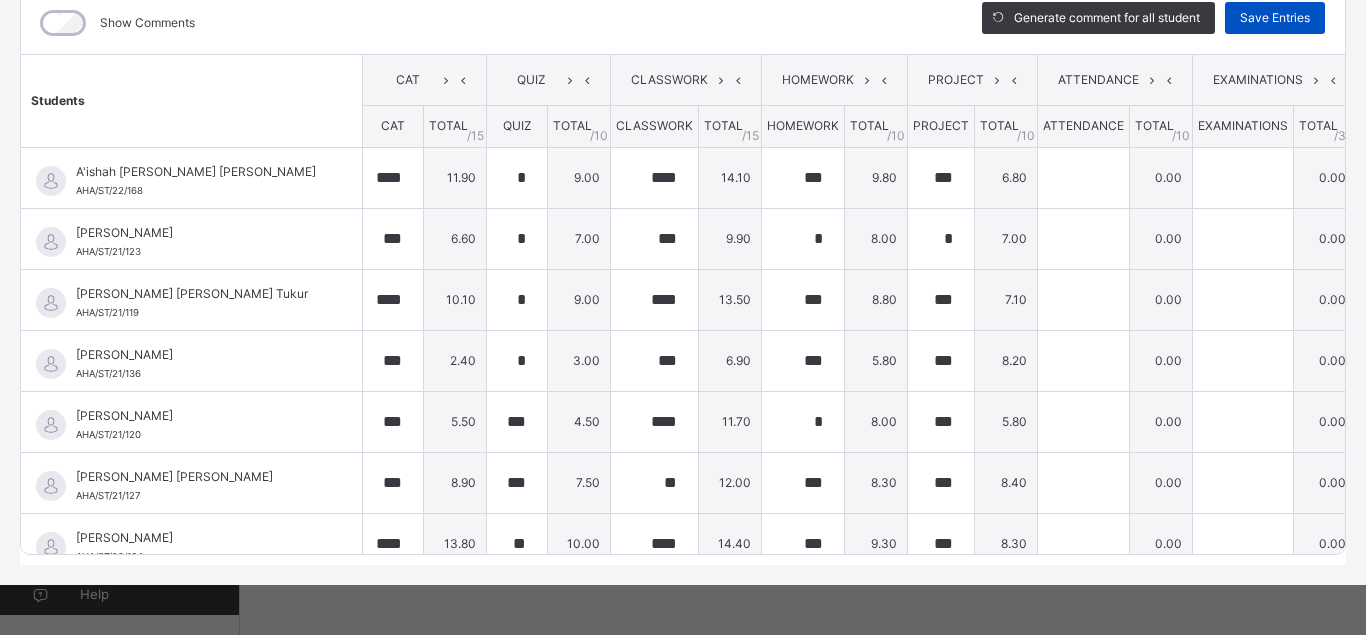 click on "Save Entries" at bounding box center [1275, 18] 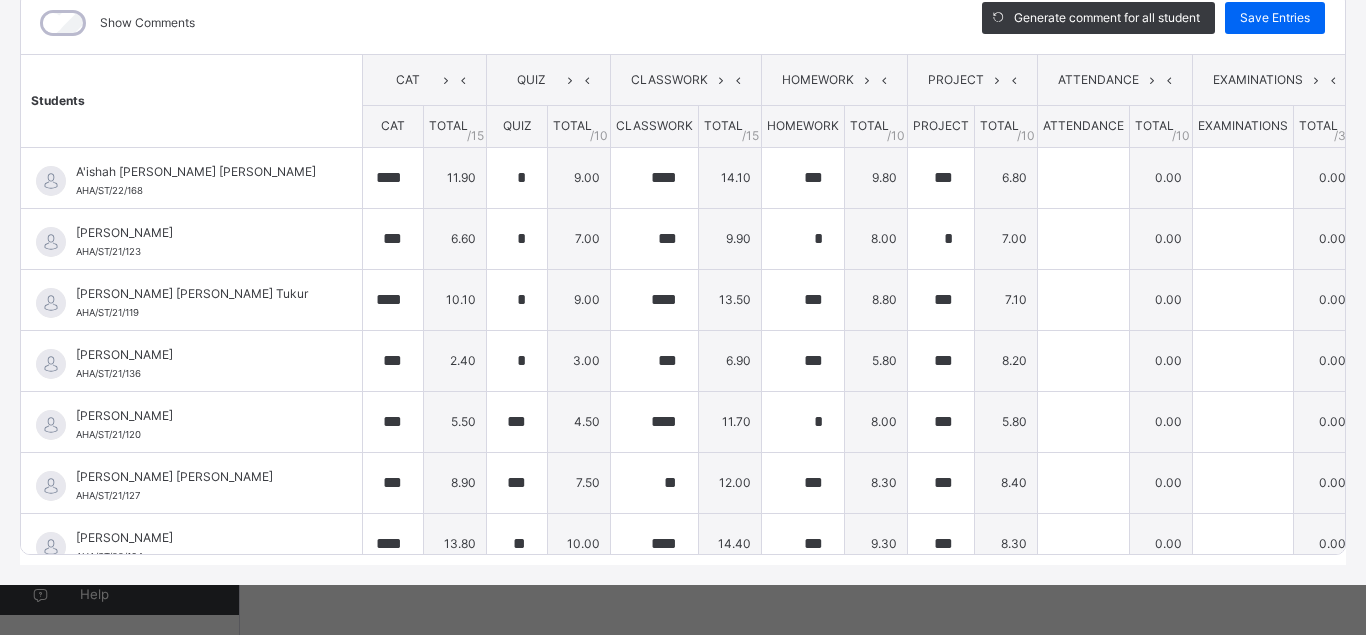 scroll, scrollTop: 470, scrollLeft: 0, axis: vertical 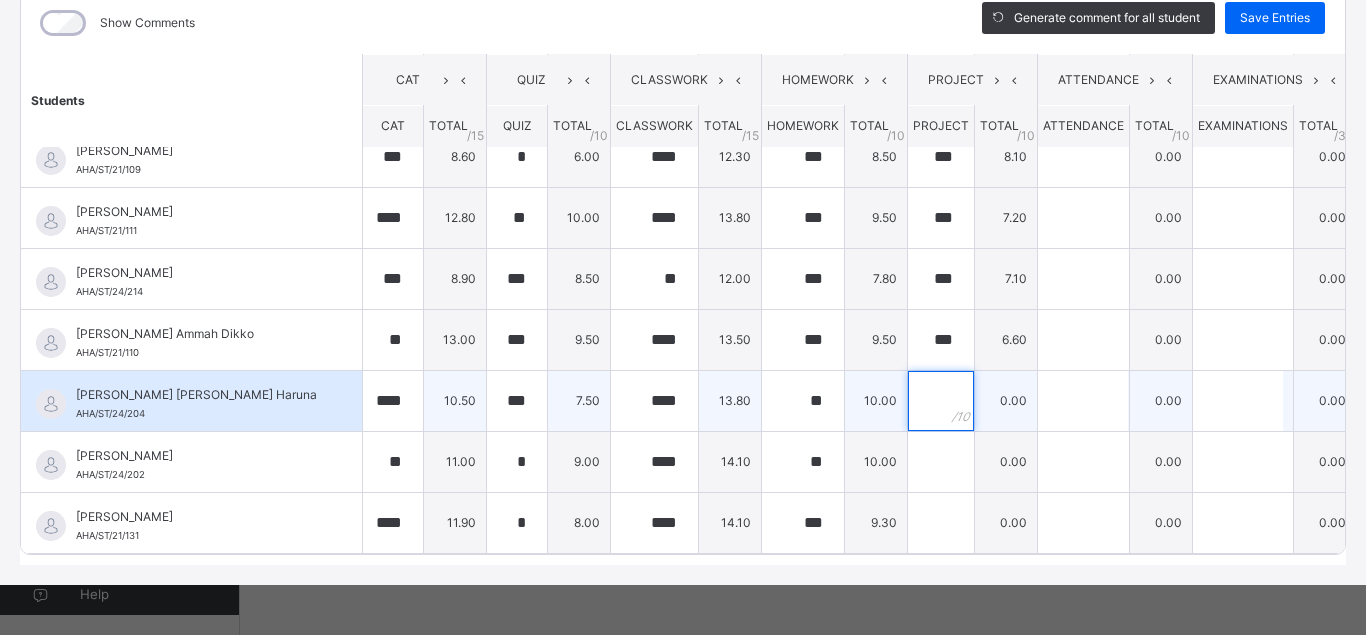 click at bounding box center [941, 401] 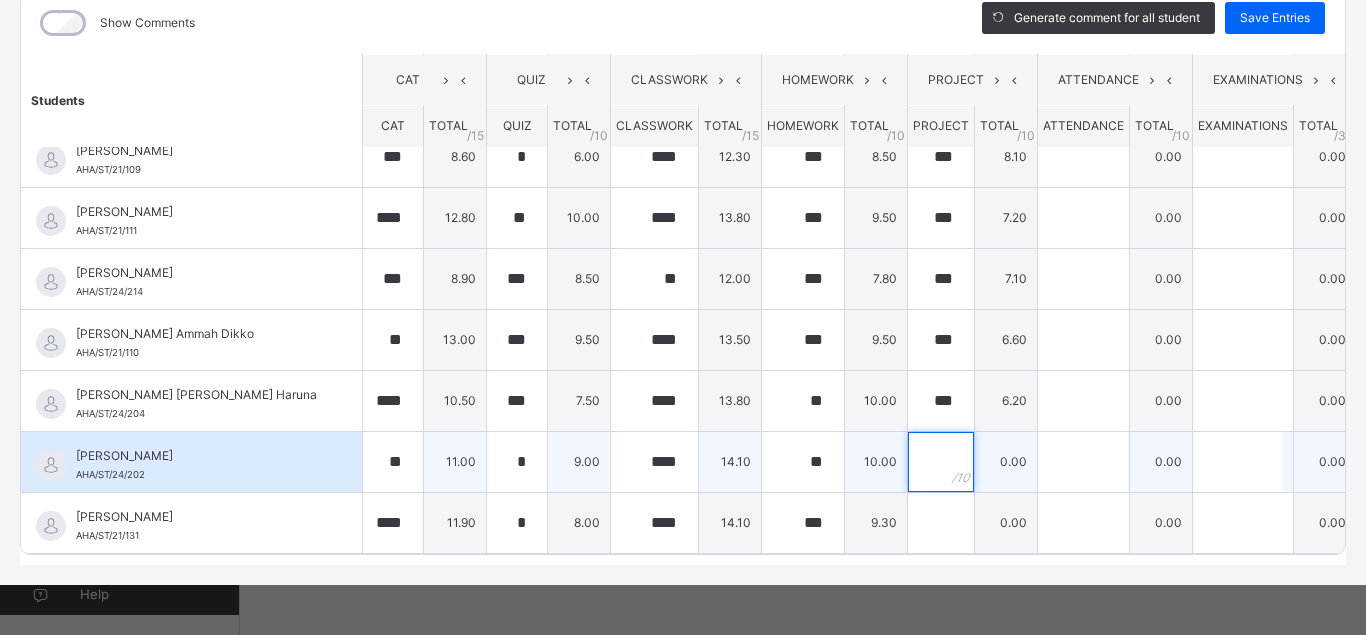 click at bounding box center [941, 462] 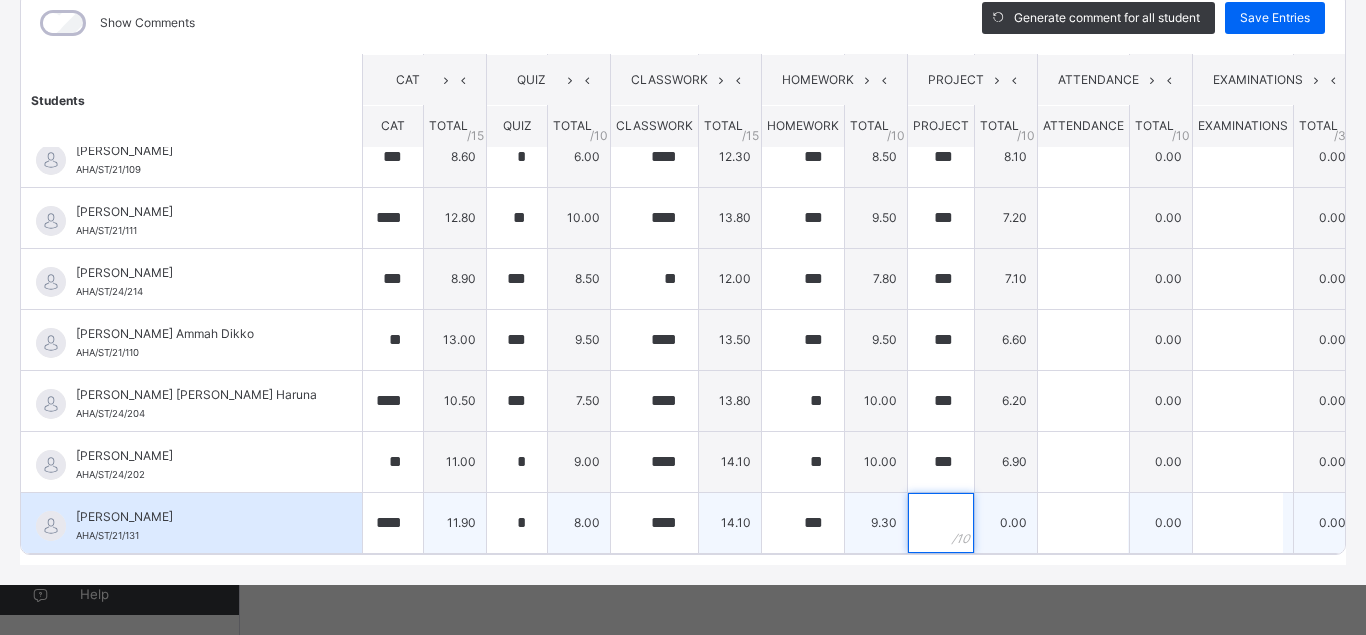 click at bounding box center [941, 523] 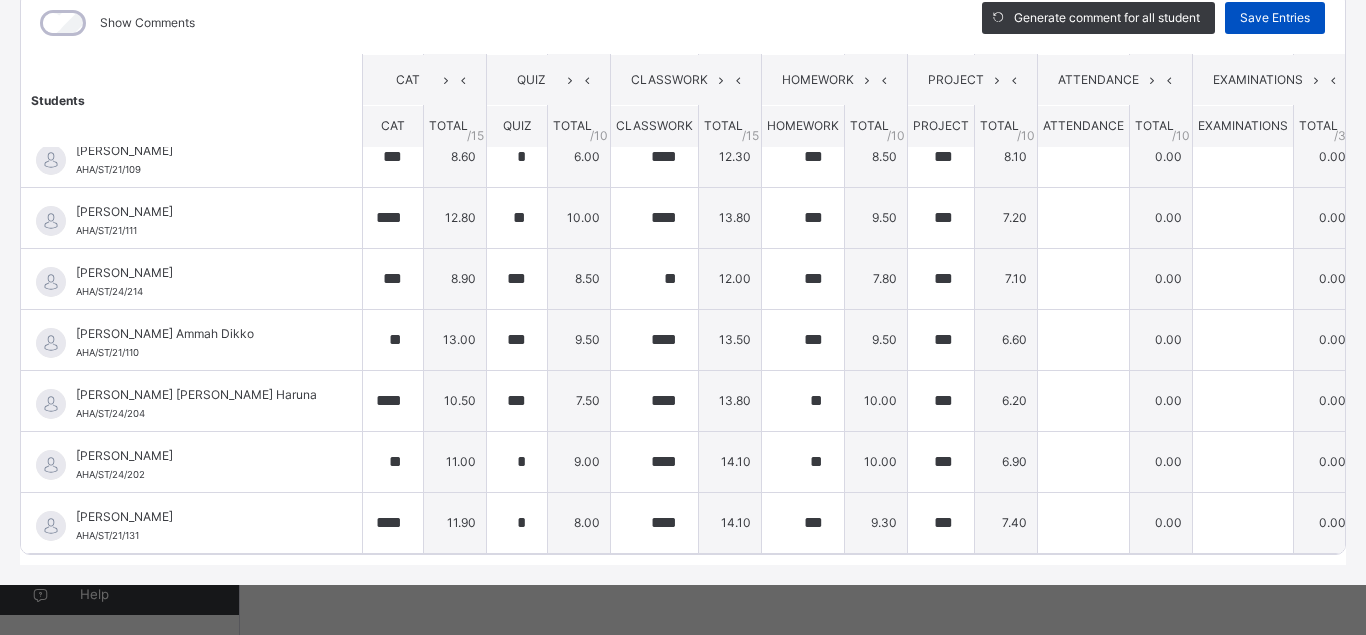 click on "Save Entries" at bounding box center [1275, 18] 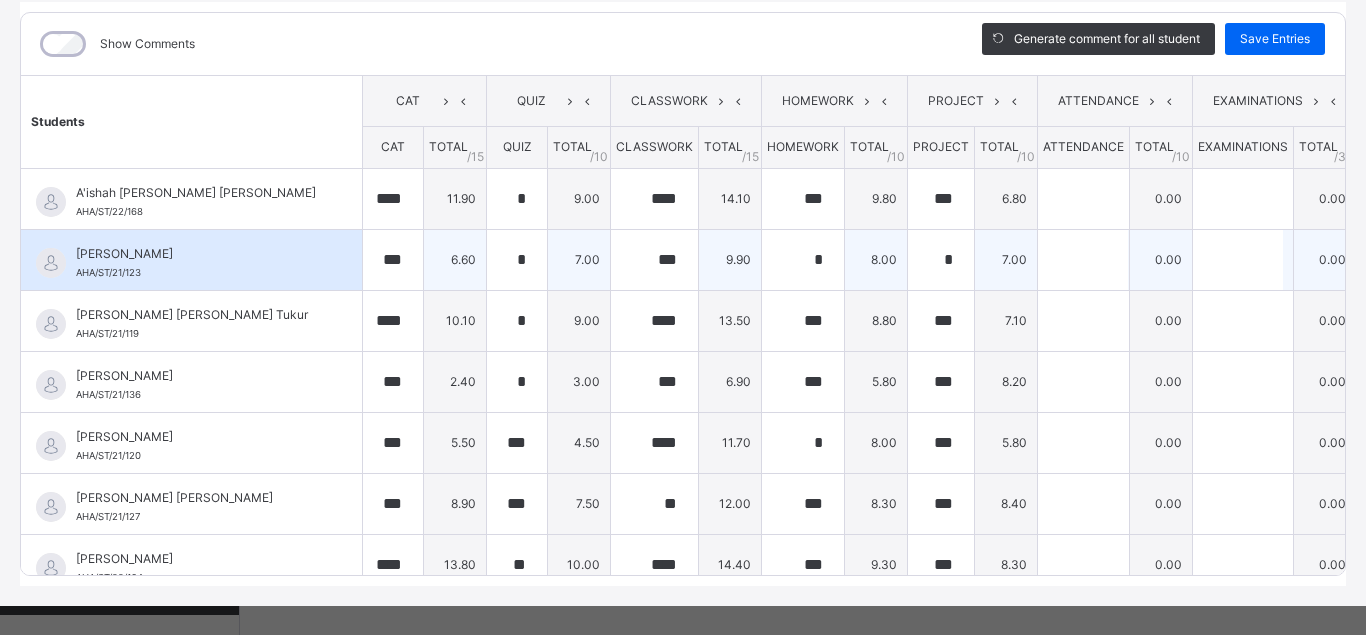 scroll, scrollTop: 276, scrollLeft: 0, axis: vertical 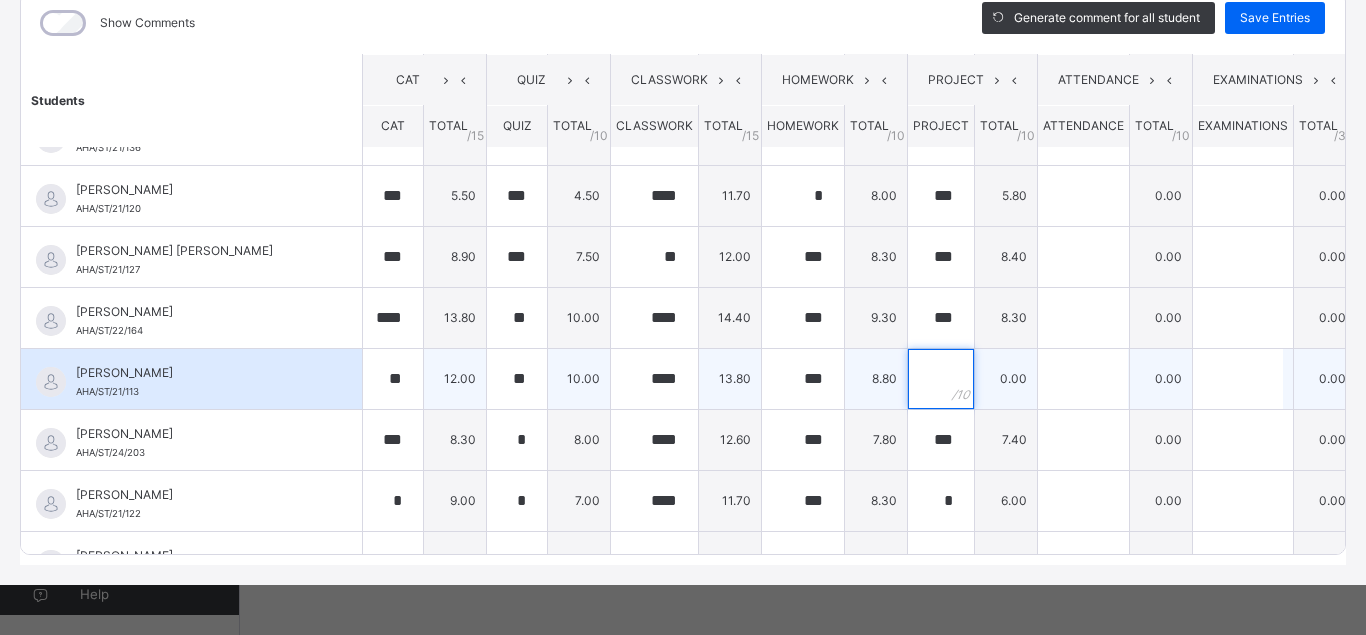 click at bounding box center [941, 379] 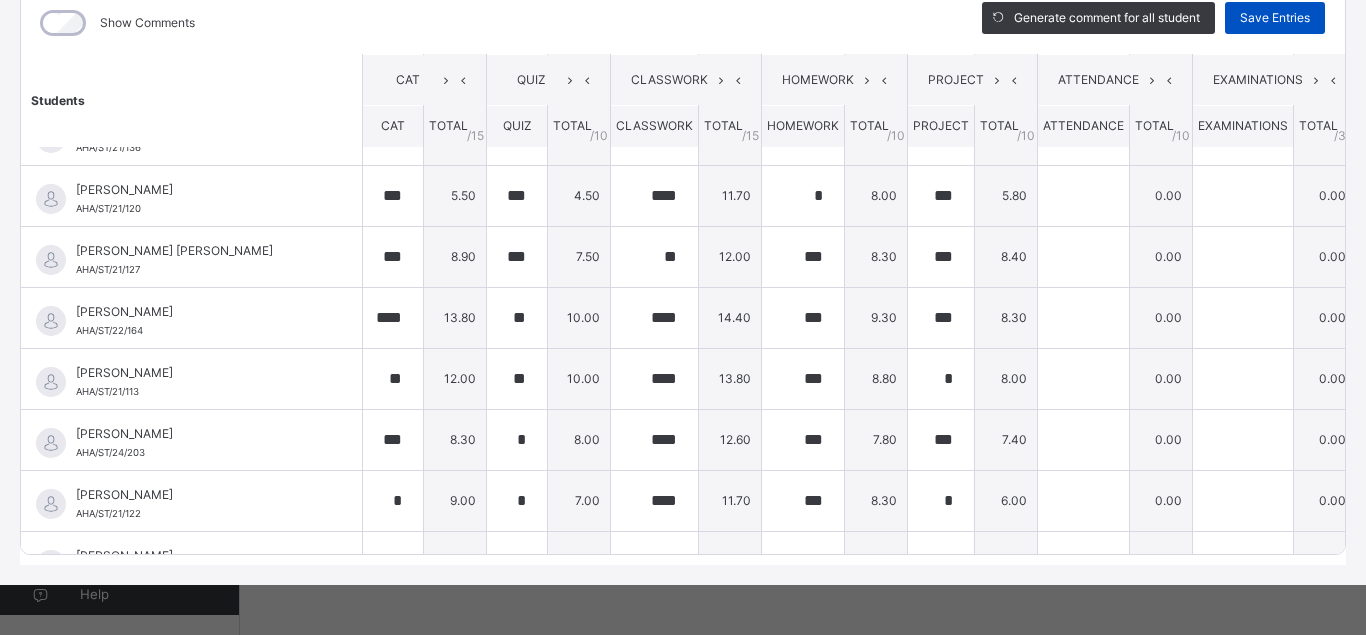 click on "Save Entries" at bounding box center (1275, 18) 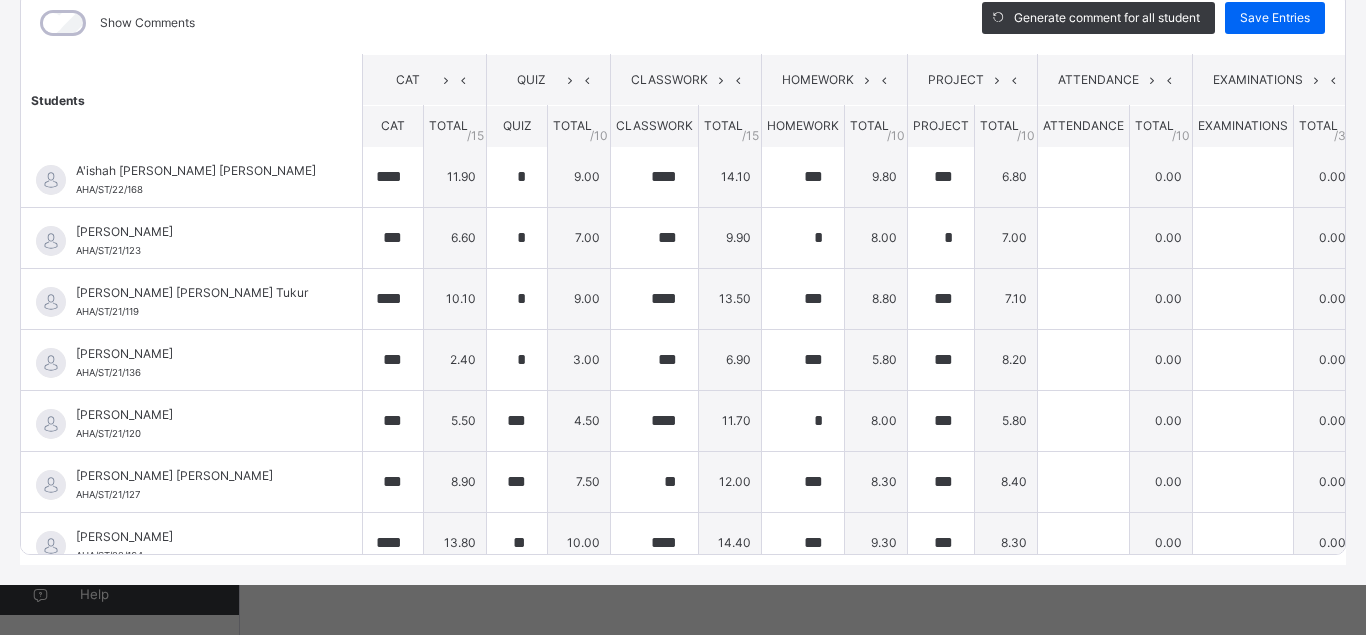 scroll, scrollTop: 0, scrollLeft: 0, axis: both 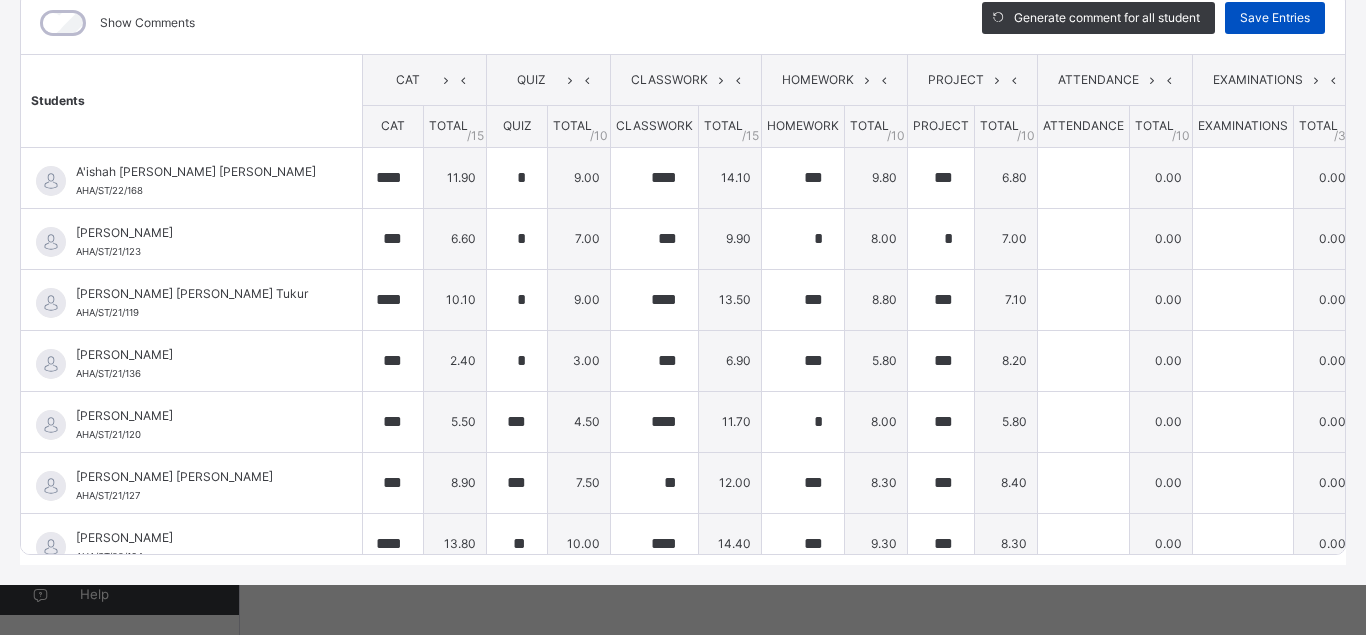 click on "Save Entries" at bounding box center (1275, 18) 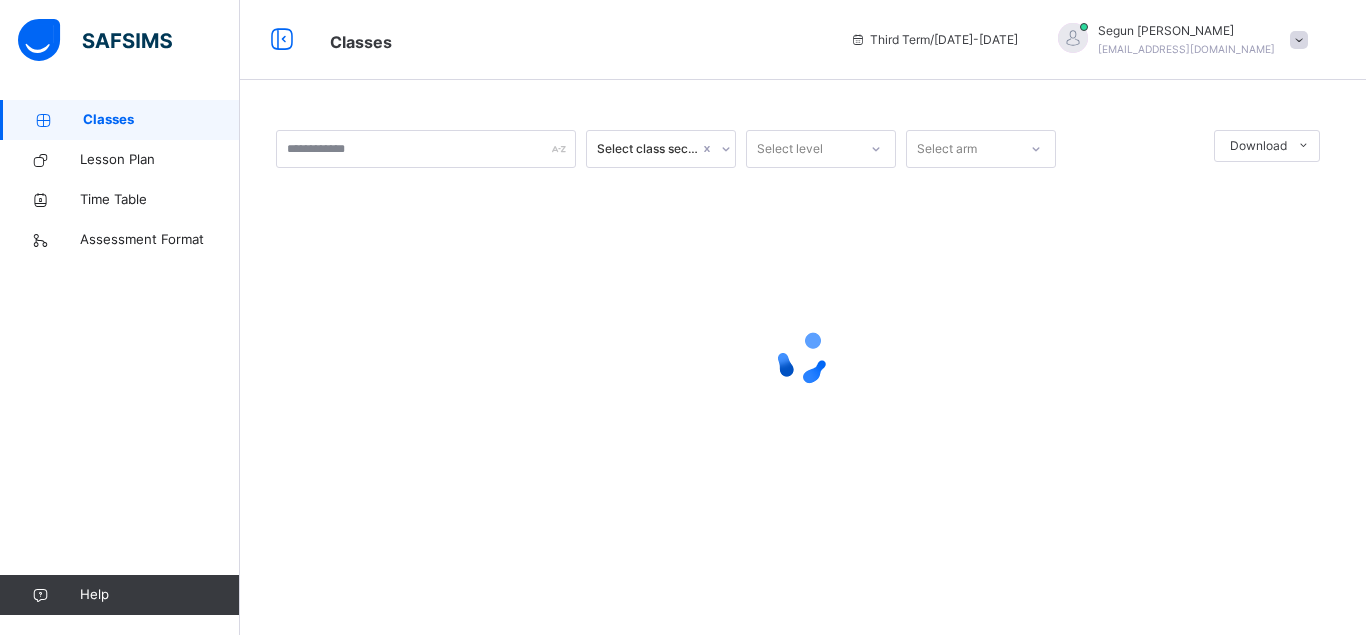 scroll, scrollTop: 0, scrollLeft: 0, axis: both 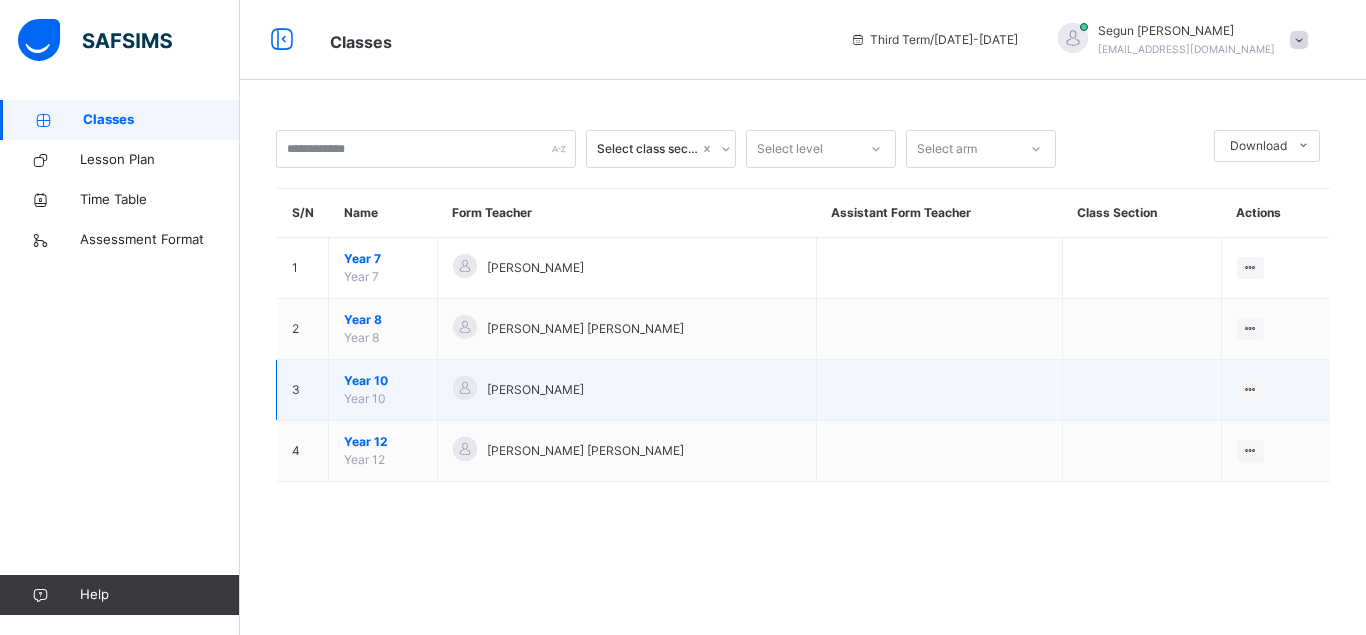 click on "Year 10" at bounding box center [383, 381] 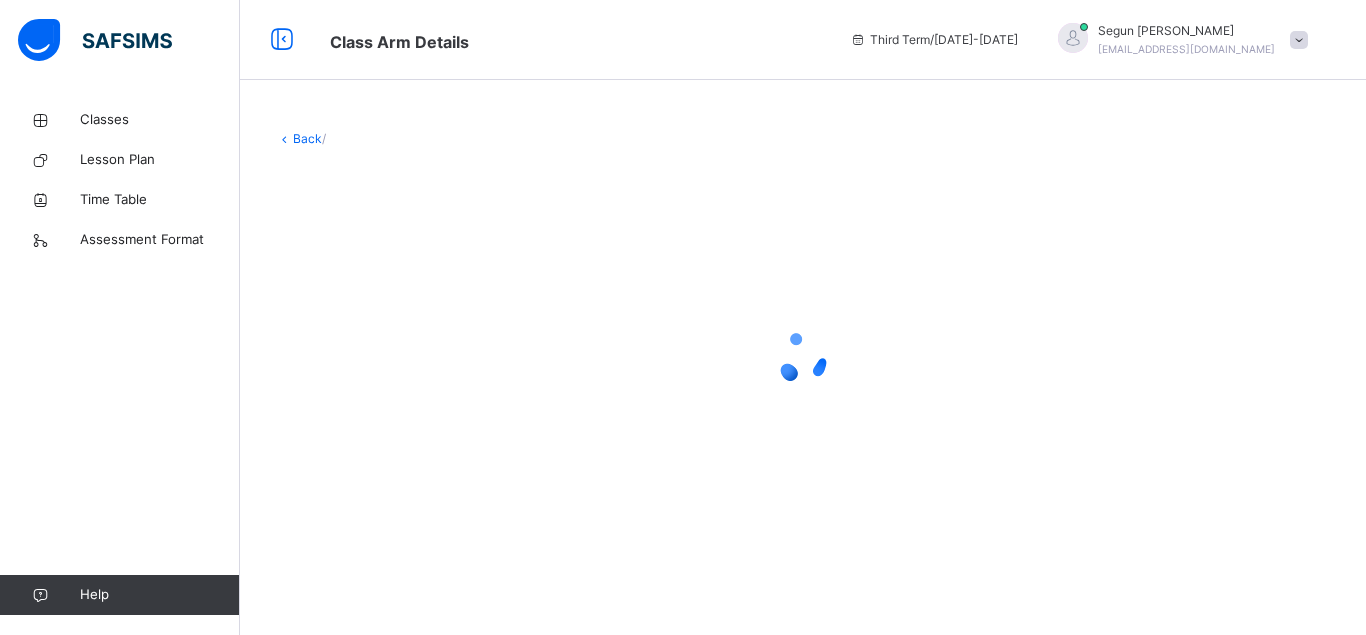 click at bounding box center (803, 358) 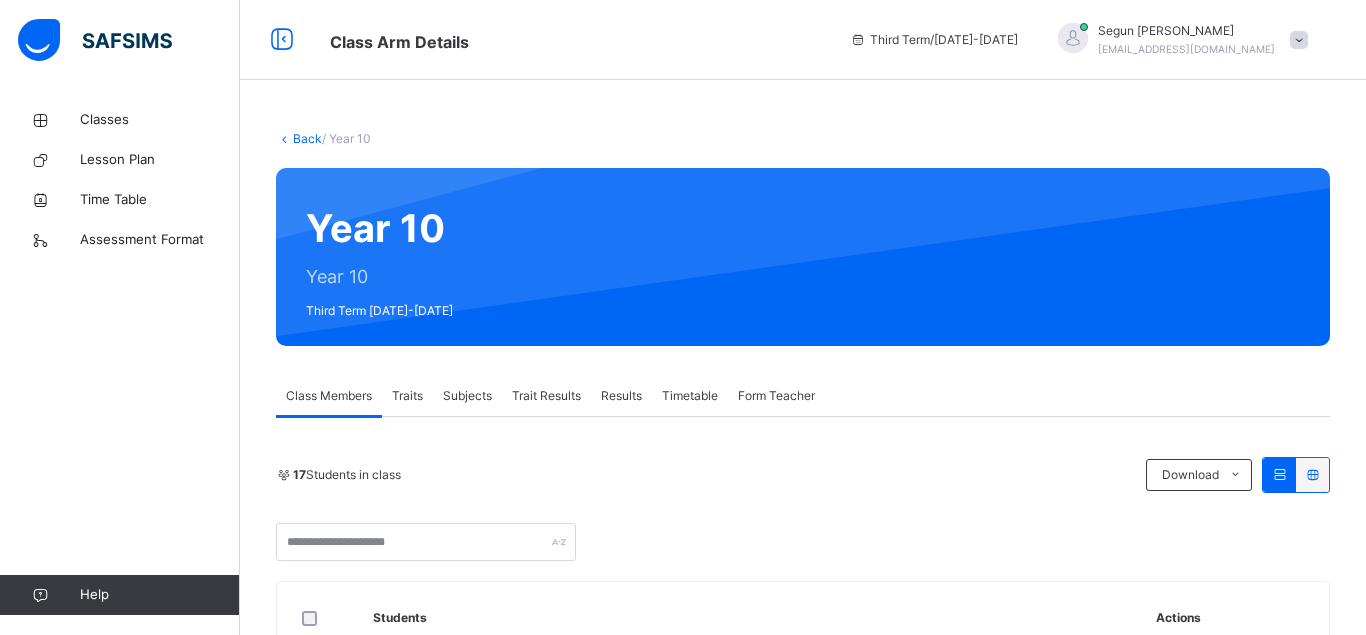 click on "Subjects" at bounding box center (467, 396) 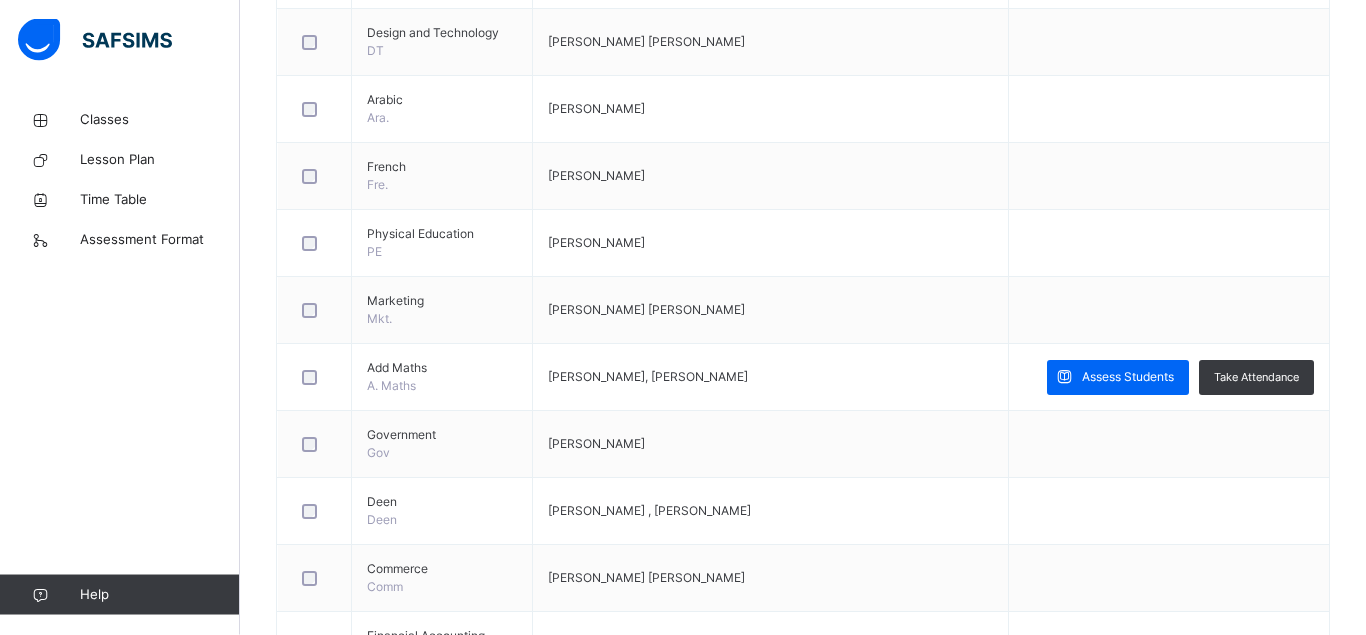 scroll, scrollTop: 1173, scrollLeft: 0, axis: vertical 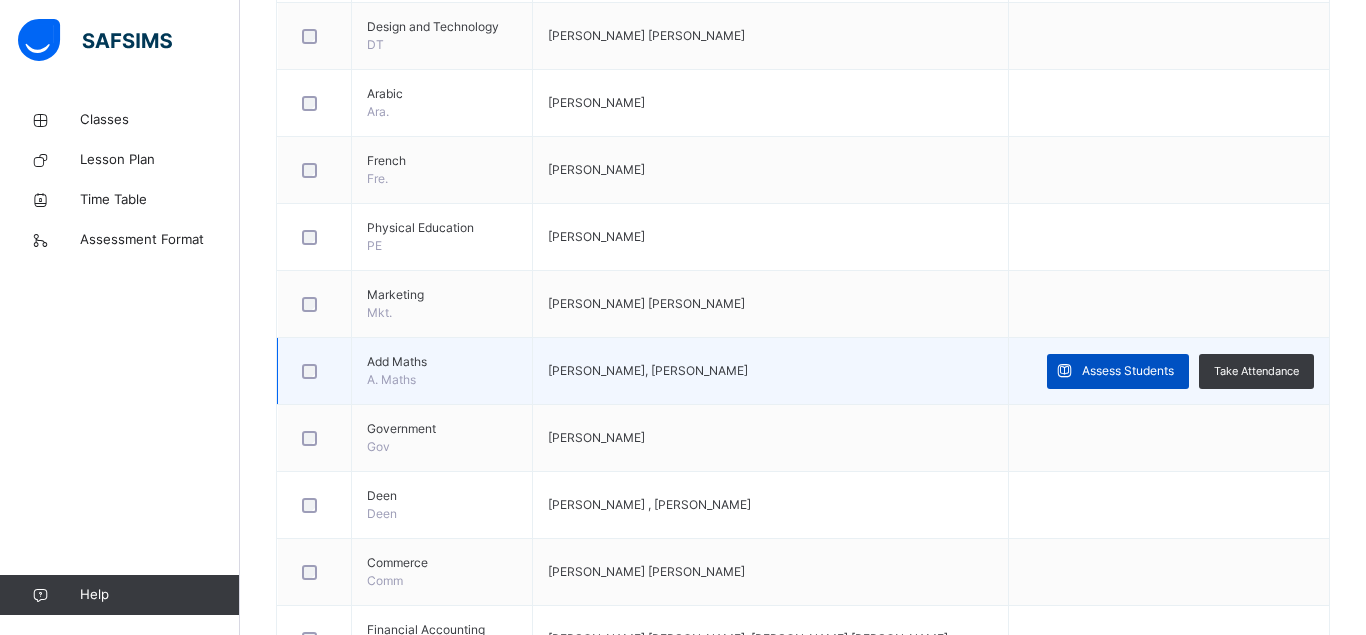 click on "Assess Students" at bounding box center (1128, 371) 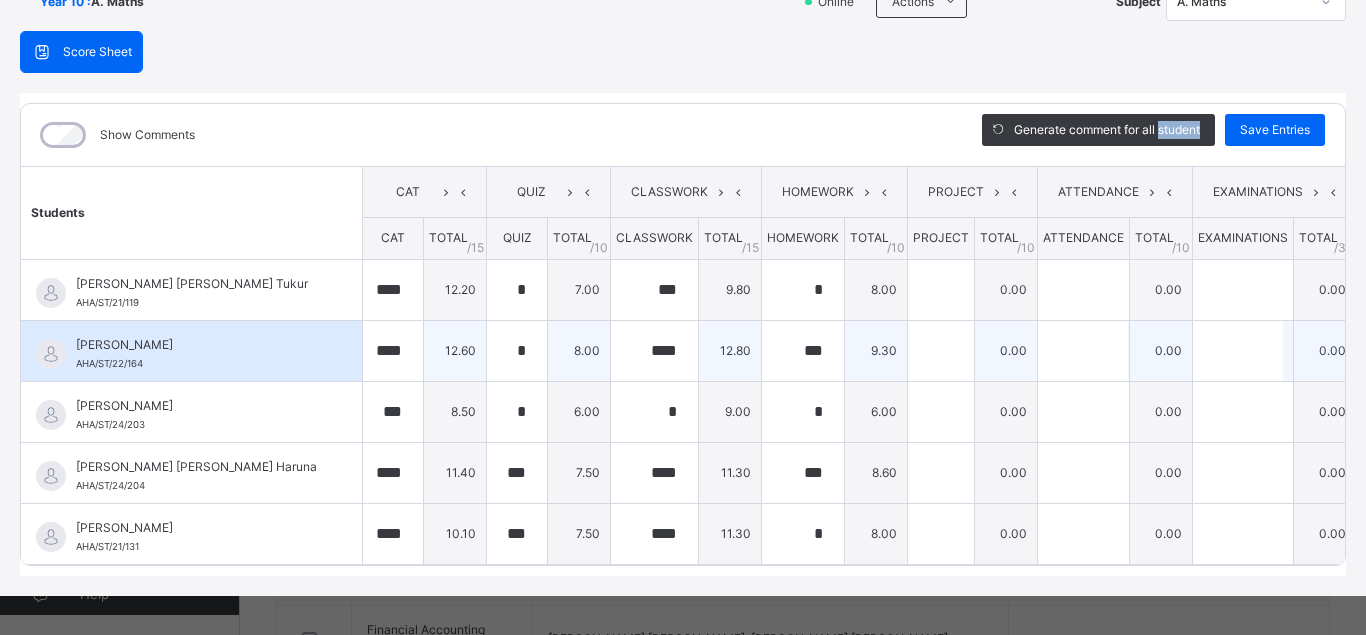 scroll, scrollTop: 175, scrollLeft: 0, axis: vertical 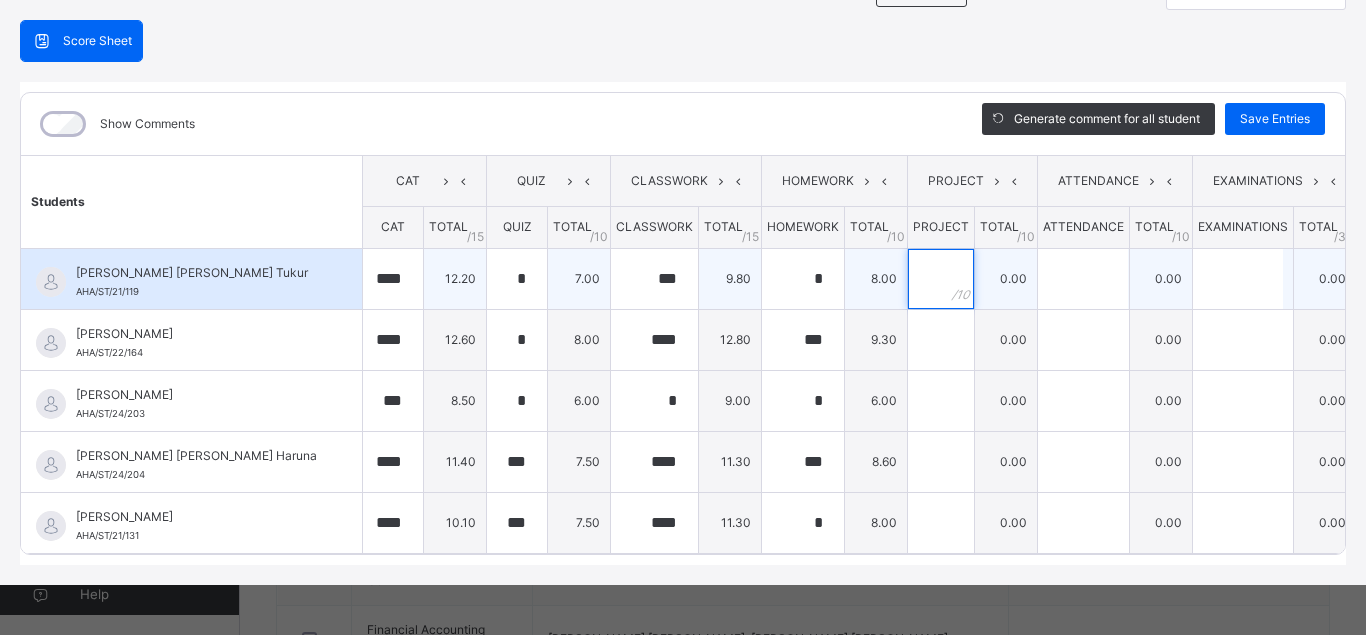 click at bounding box center (941, 279) 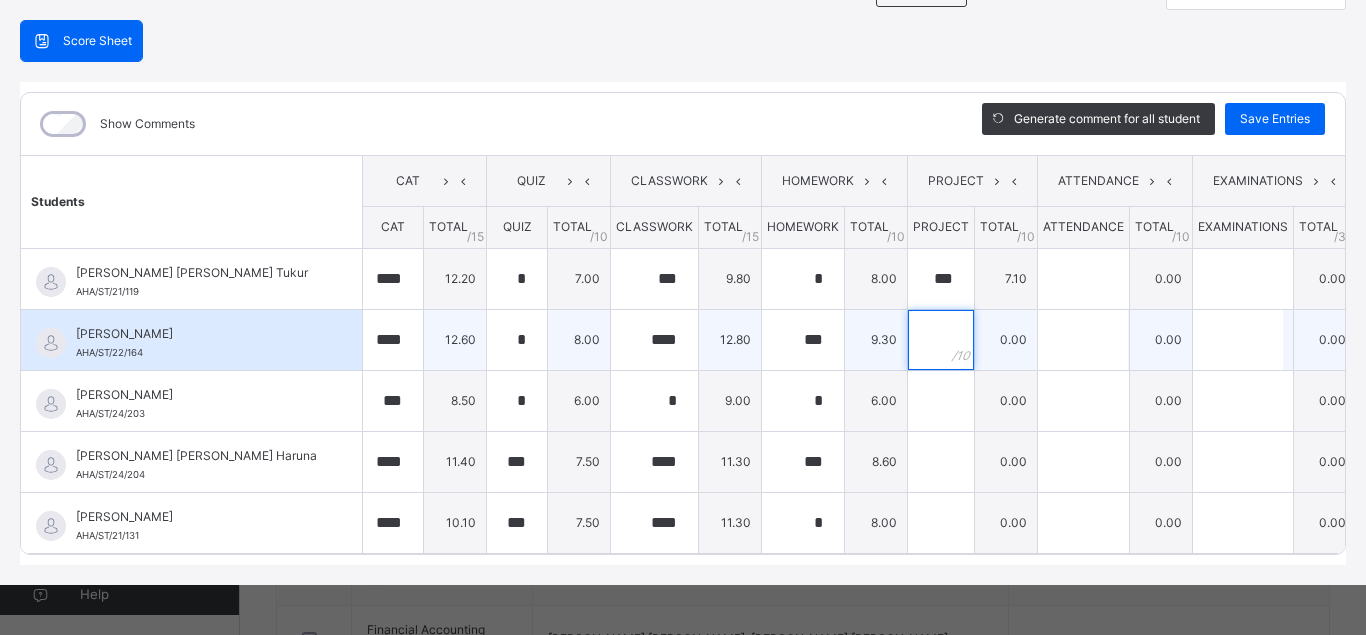 click at bounding box center [941, 340] 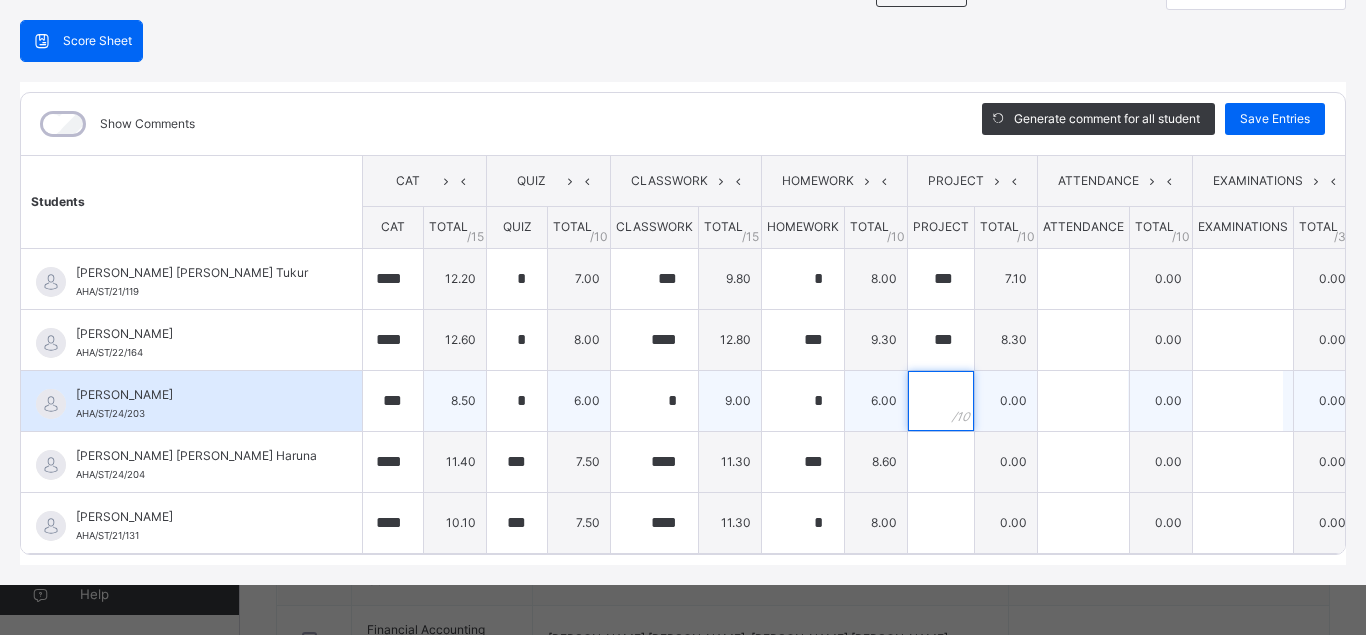 click at bounding box center (941, 401) 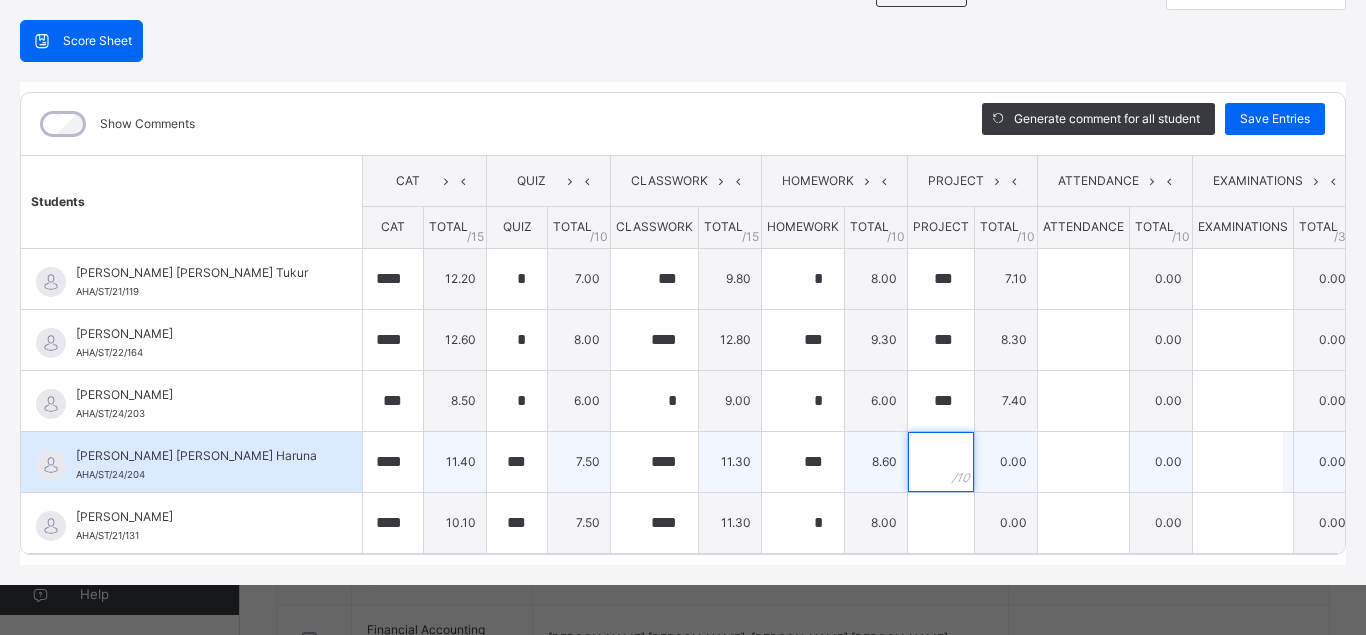 click at bounding box center [941, 462] 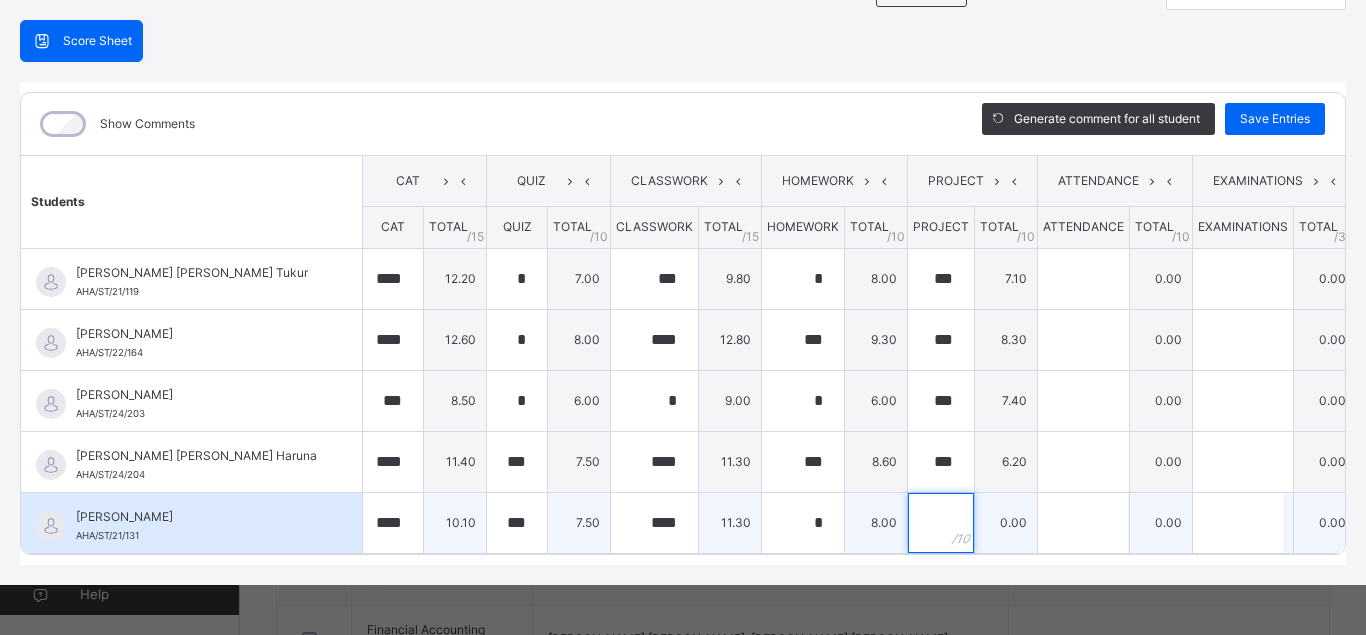 click at bounding box center [941, 523] 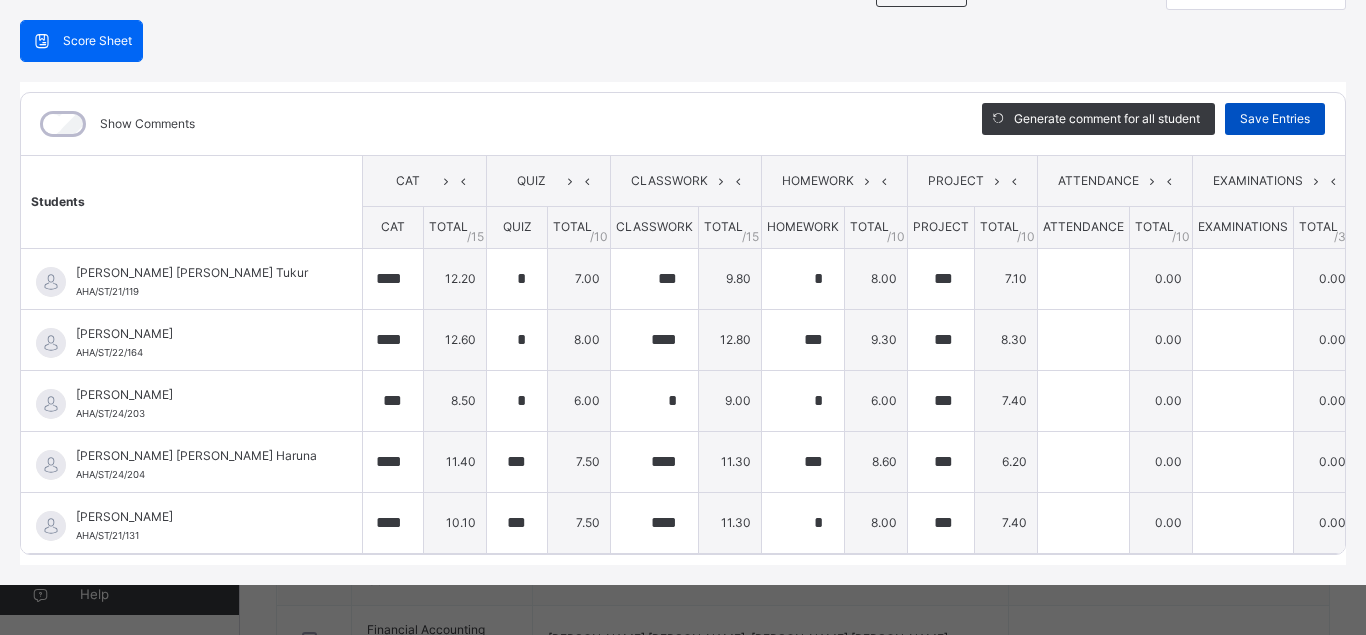 click on "Save Entries" at bounding box center (1275, 119) 